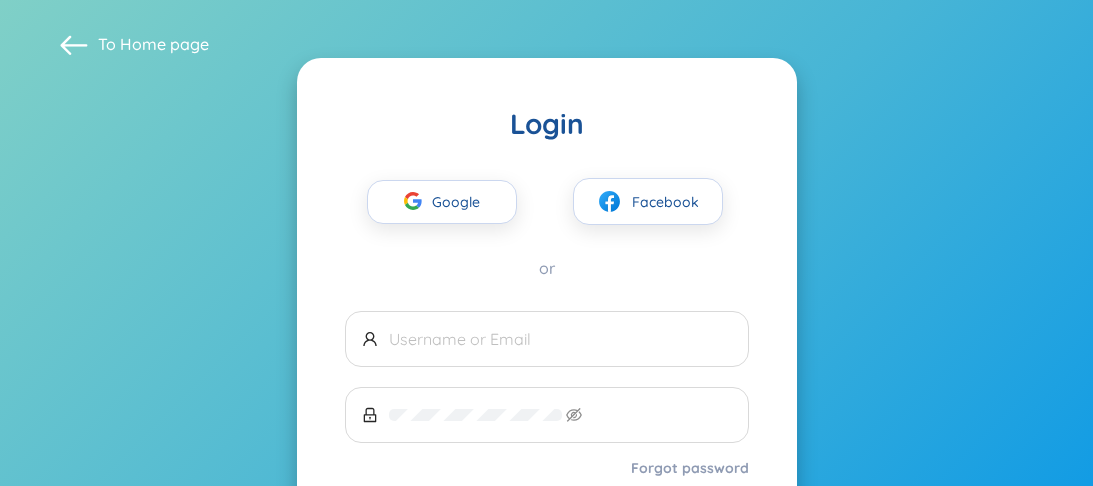 scroll, scrollTop: 0, scrollLeft: 0, axis: both 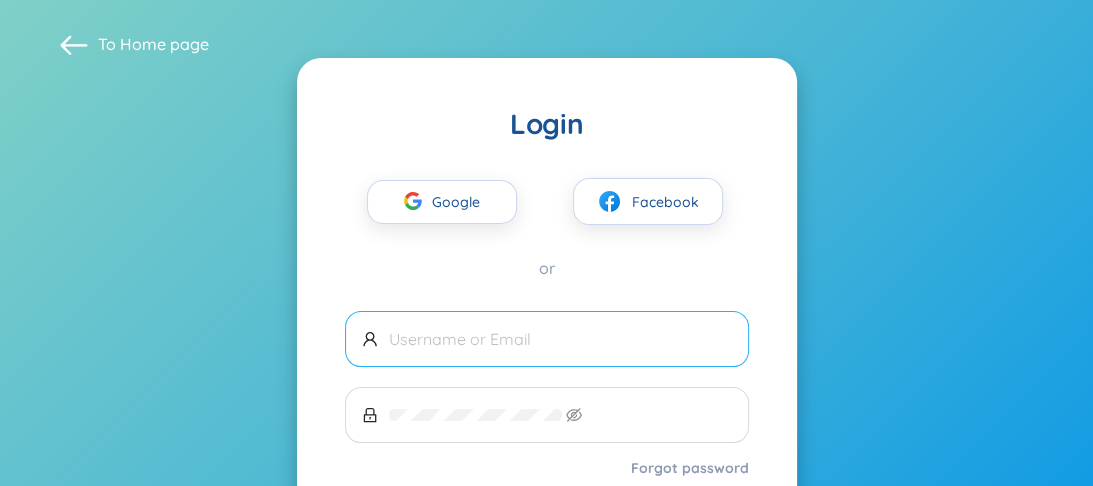 click at bounding box center (560, 339) 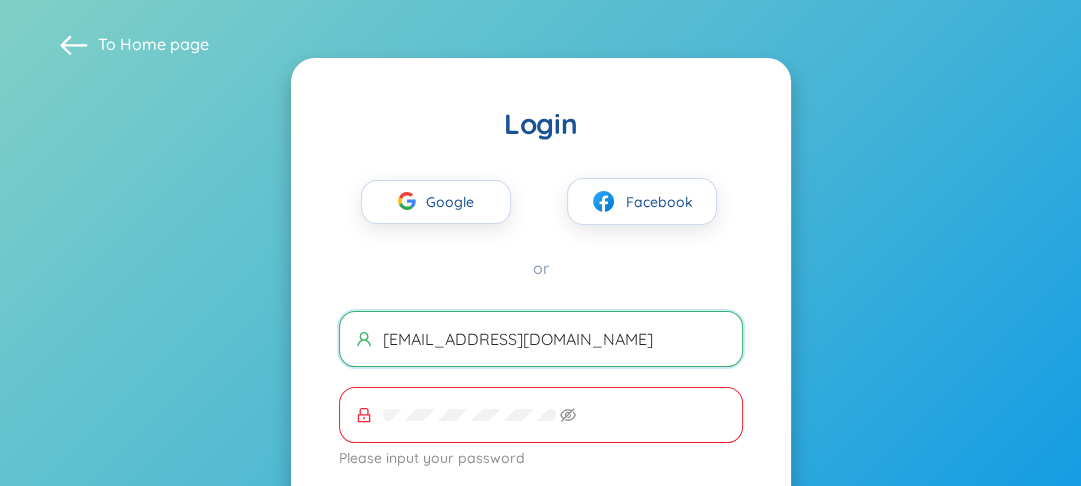 scroll, scrollTop: 0, scrollLeft: 0, axis: both 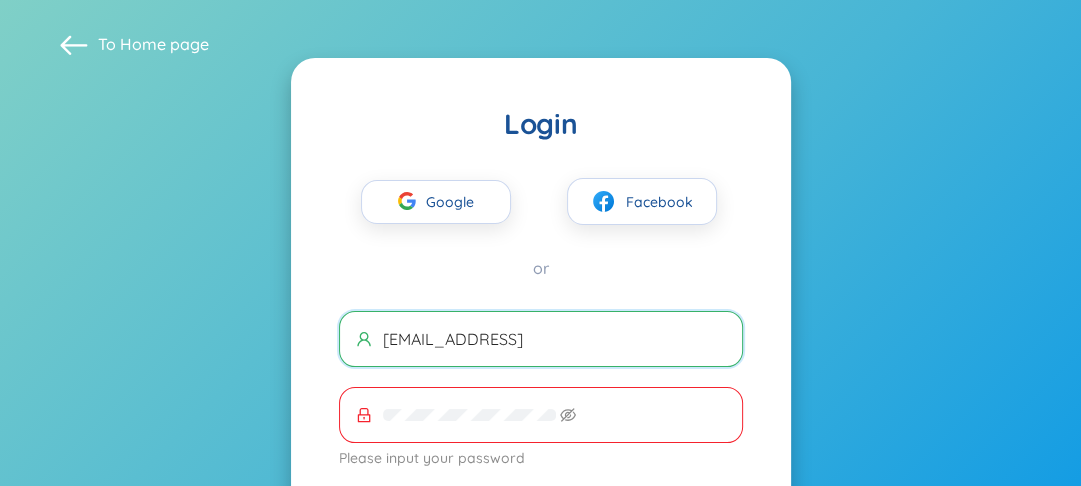 type on "kinoponxumalo@gmail.com9" 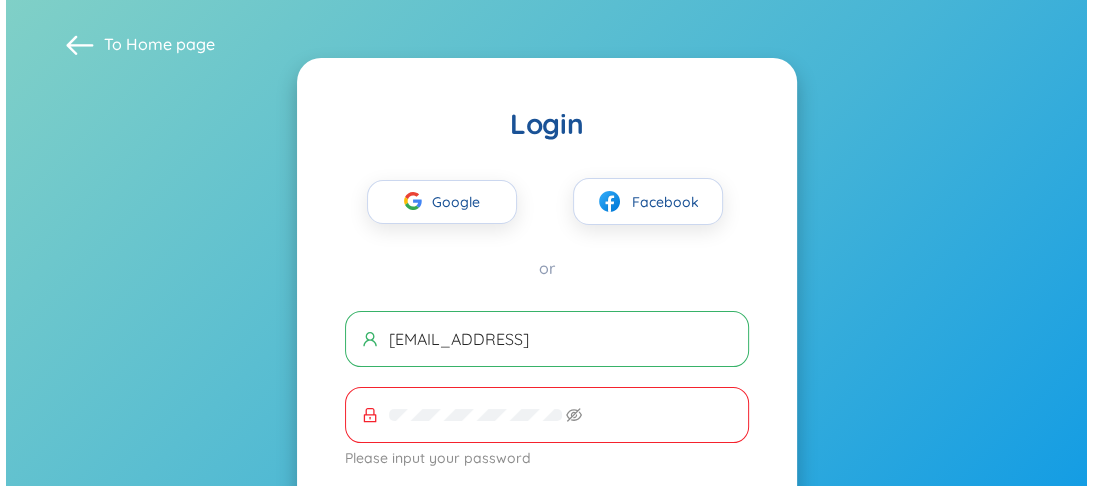 scroll, scrollTop: 0, scrollLeft: 0, axis: both 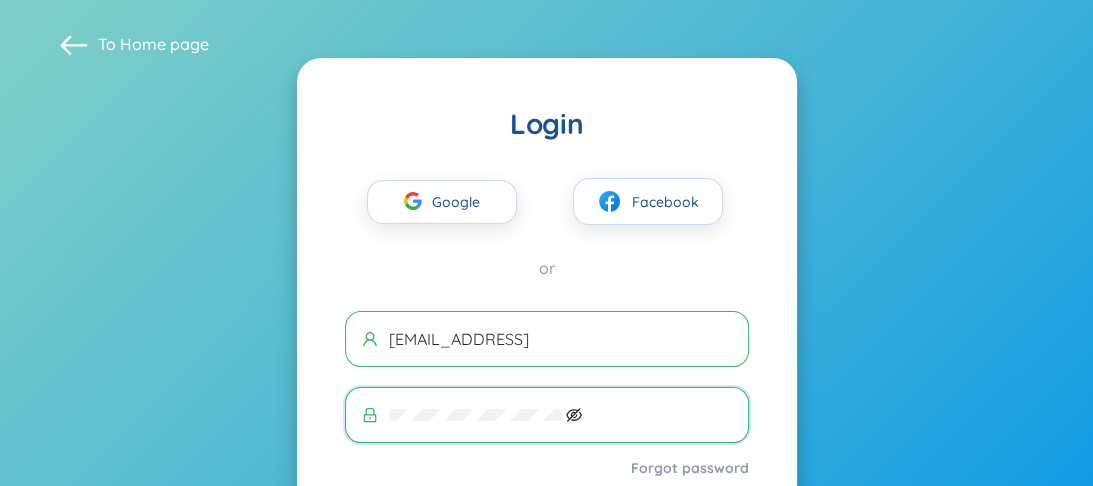 click 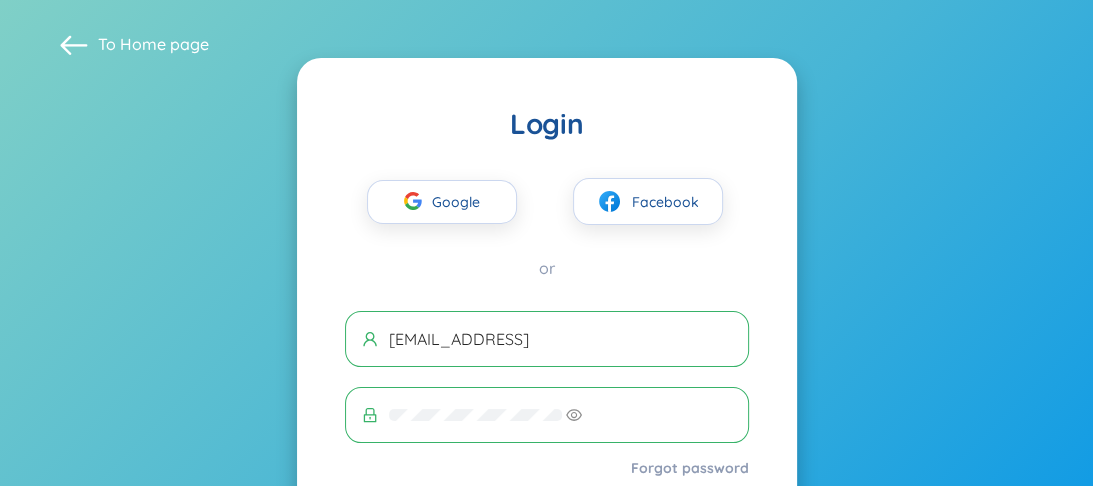 click on "Login" at bounding box center [547, 531] 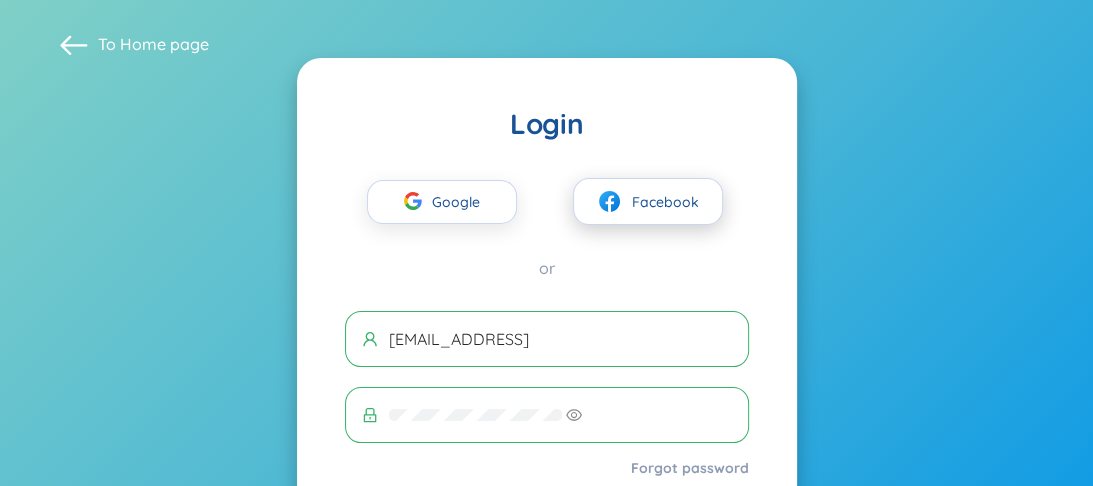 click on "Facebook" at bounding box center (665, 202) 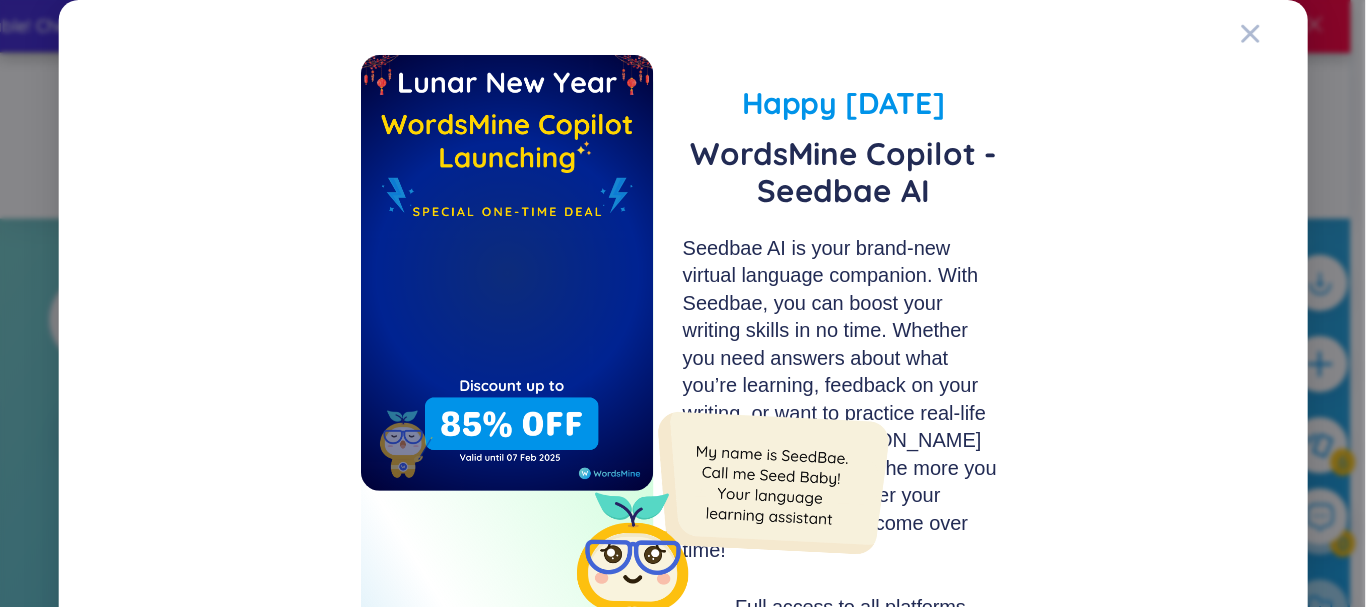 scroll, scrollTop: 0, scrollLeft: 0, axis: both 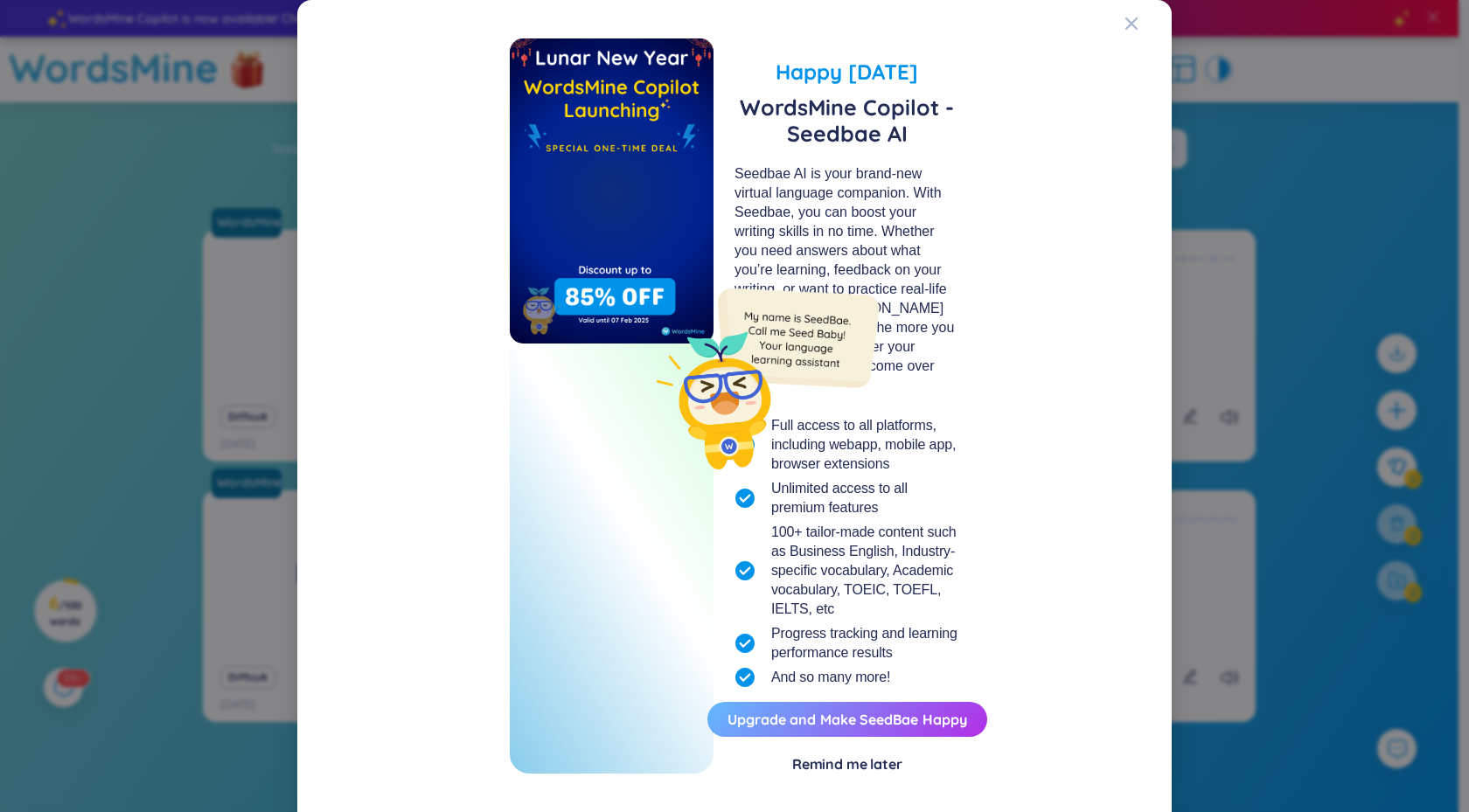 click on "Upgrade and Make SeedBae Happy" at bounding box center [847, 719] 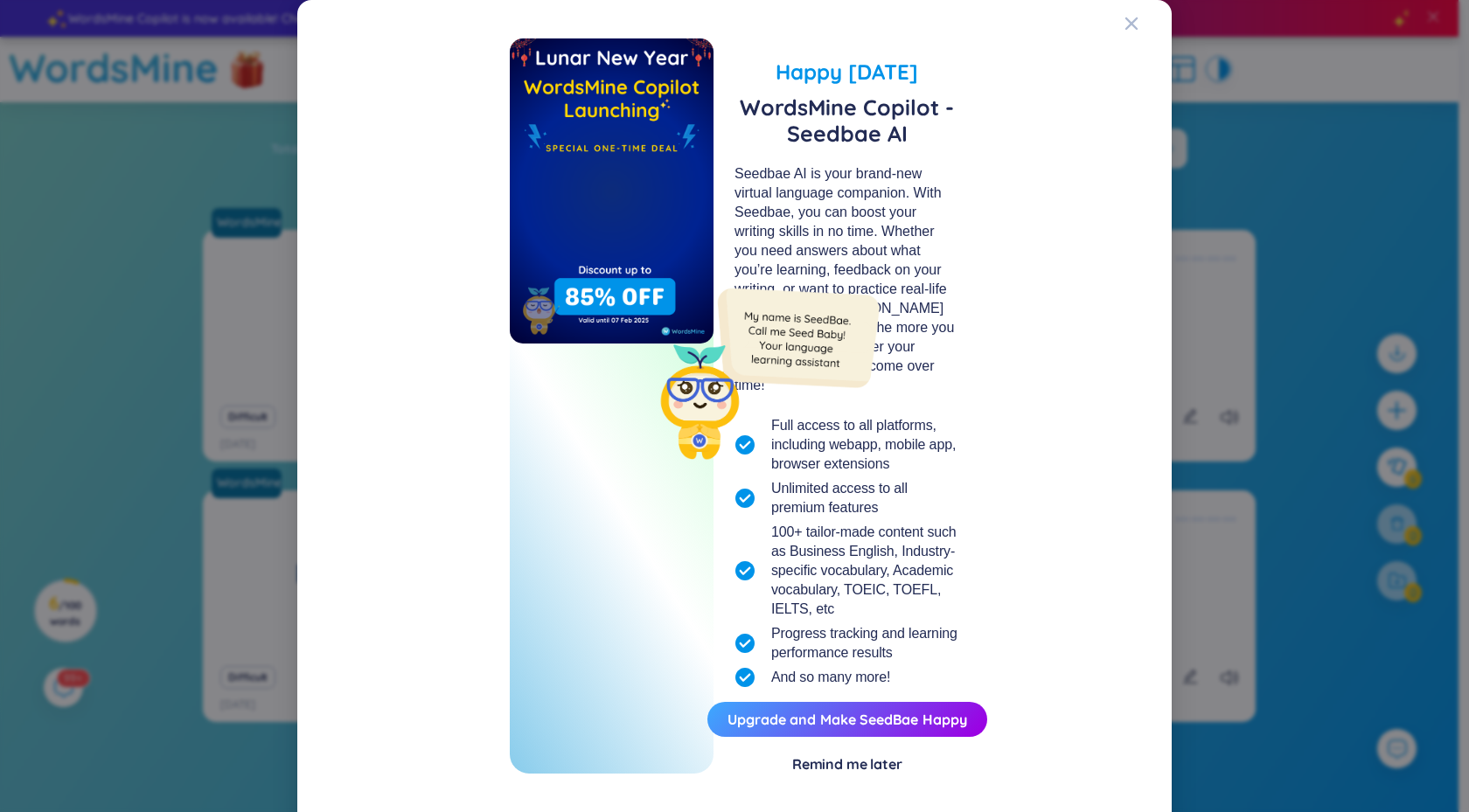 click on "Remind me later" at bounding box center (847, 764) 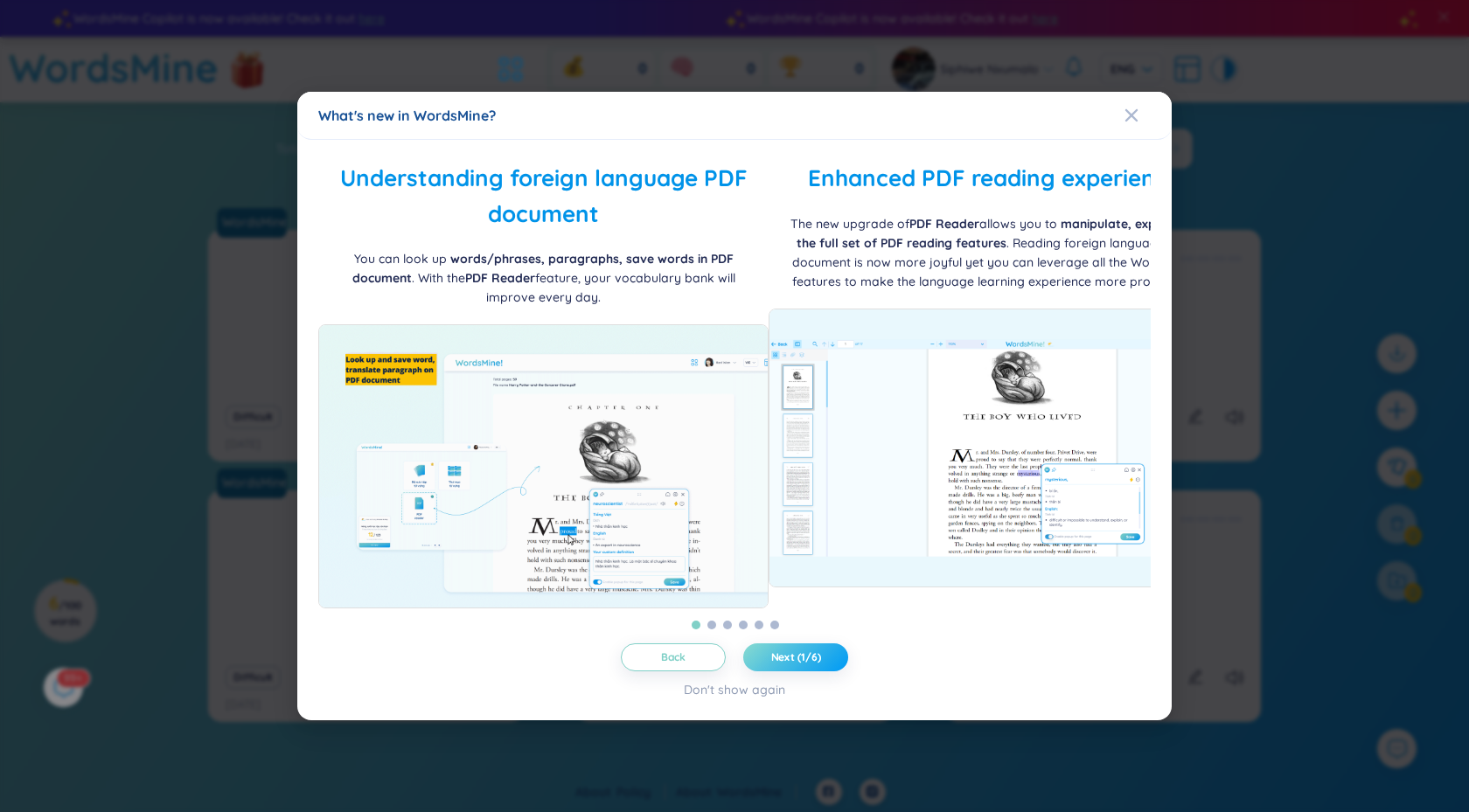 click on "Next (1/6)" at bounding box center [796, 657] 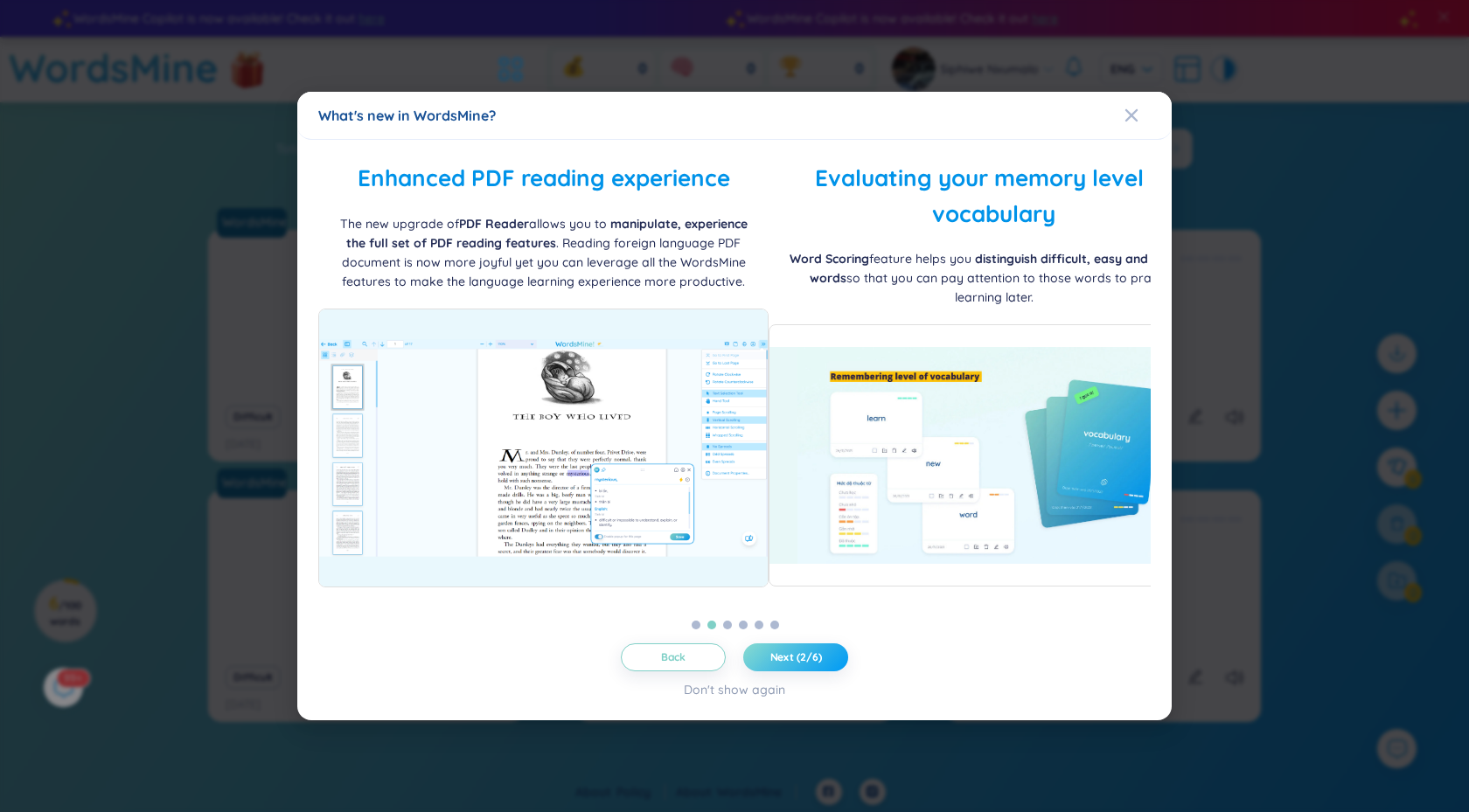 click on "Next (2/6)" at bounding box center (796, 657) 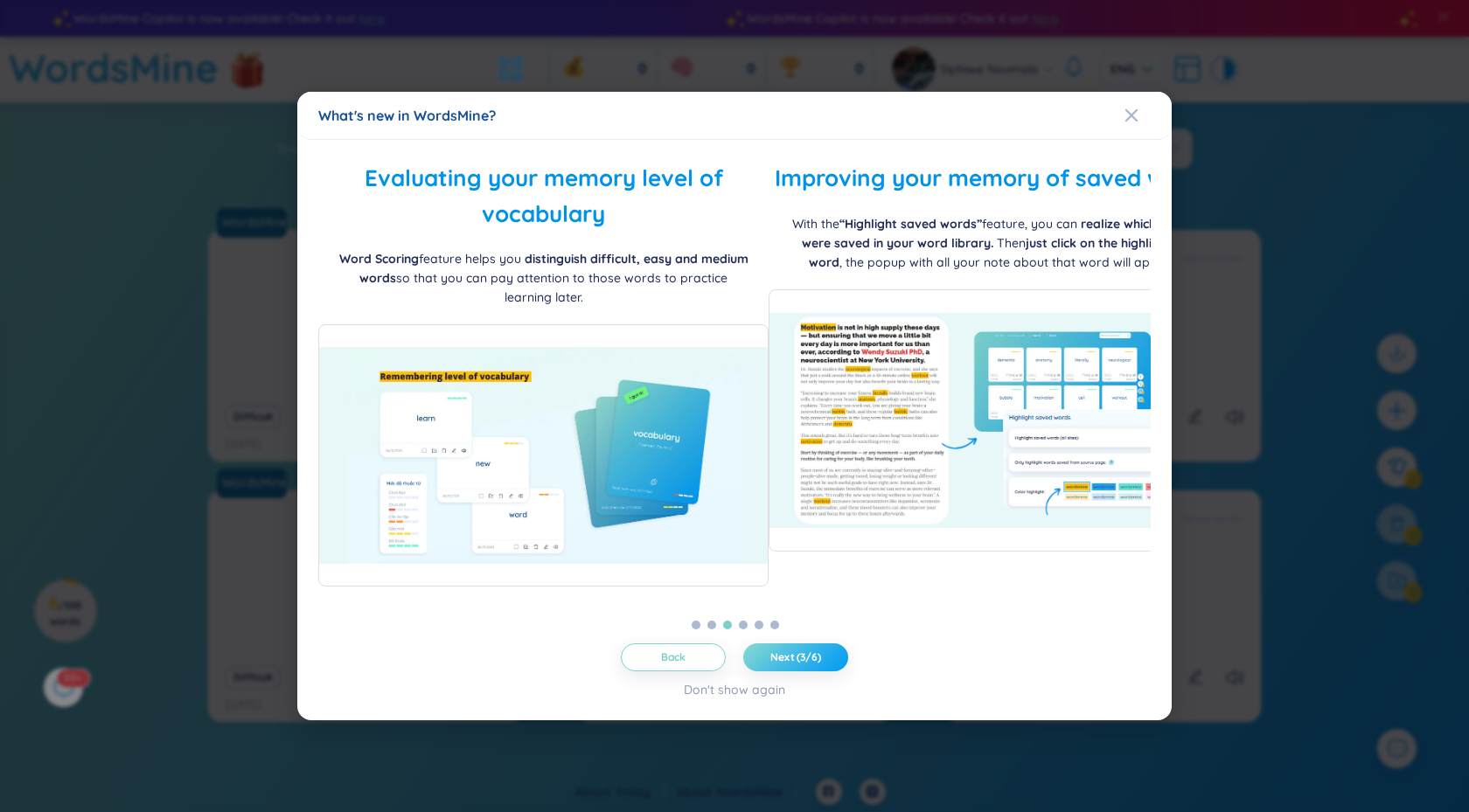 click on "Next (3/6)" at bounding box center [796, 657] 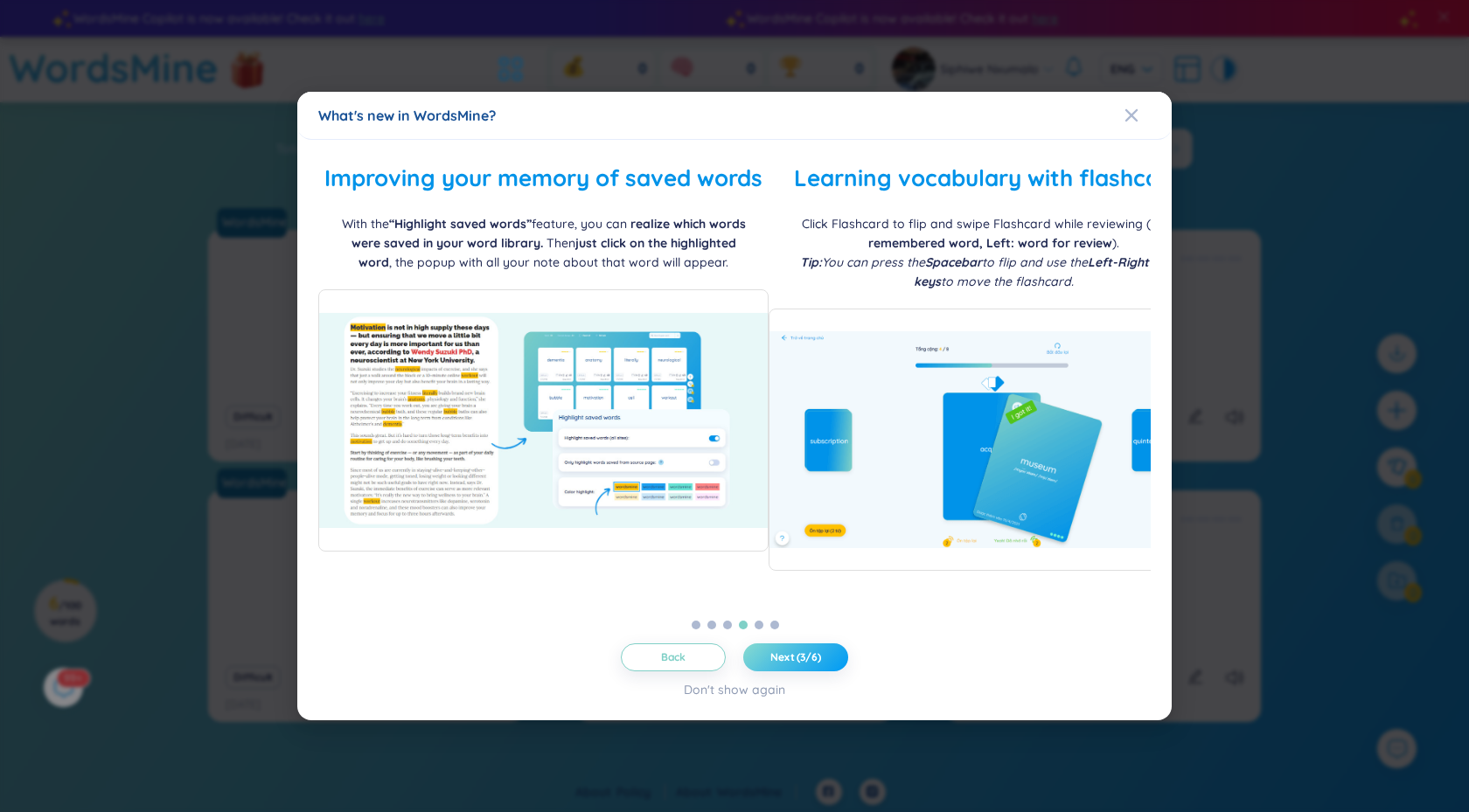 click on "Next (3/6)" at bounding box center [796, 657] 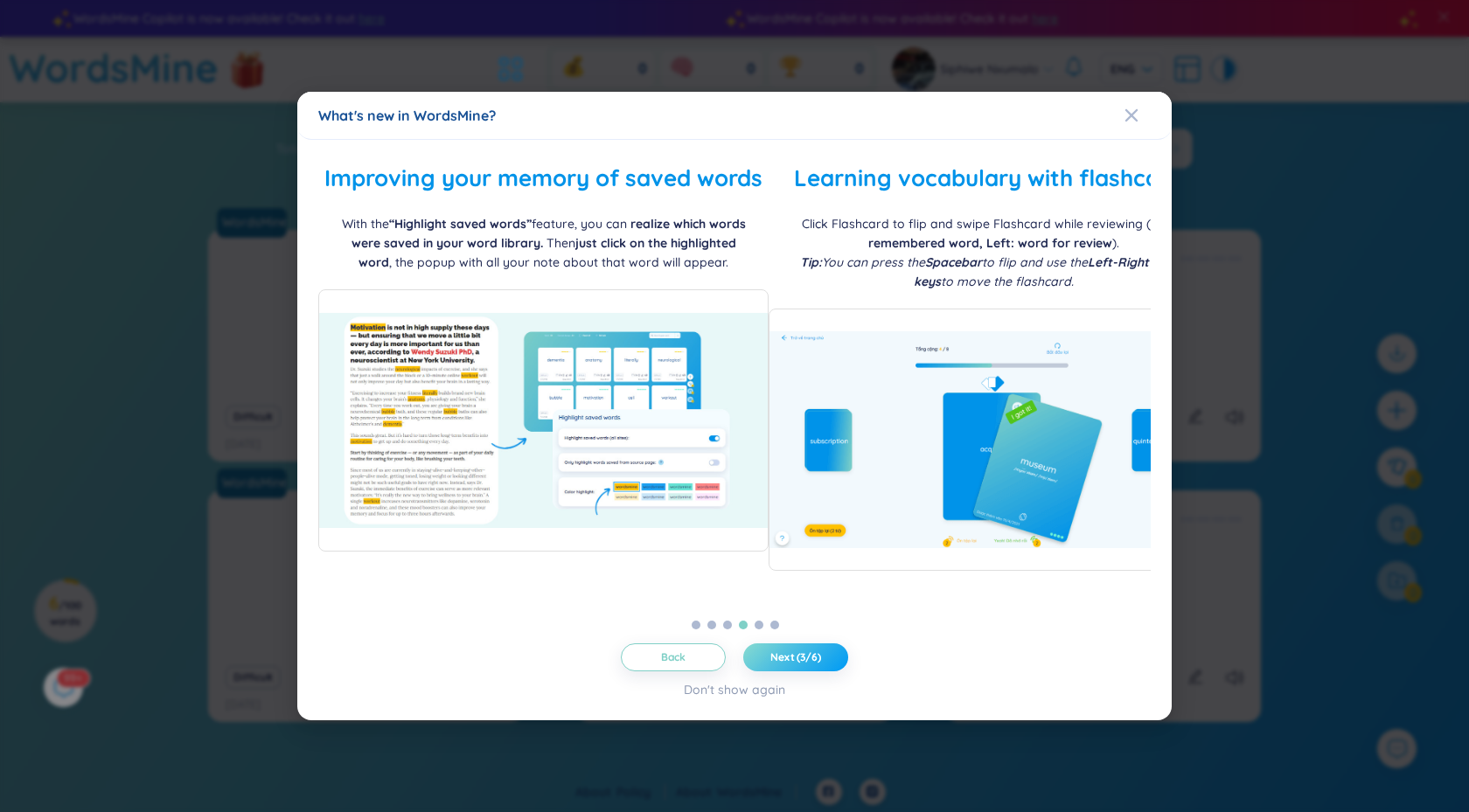 click on "Next (3/6)" at bounding box center (796, 657) 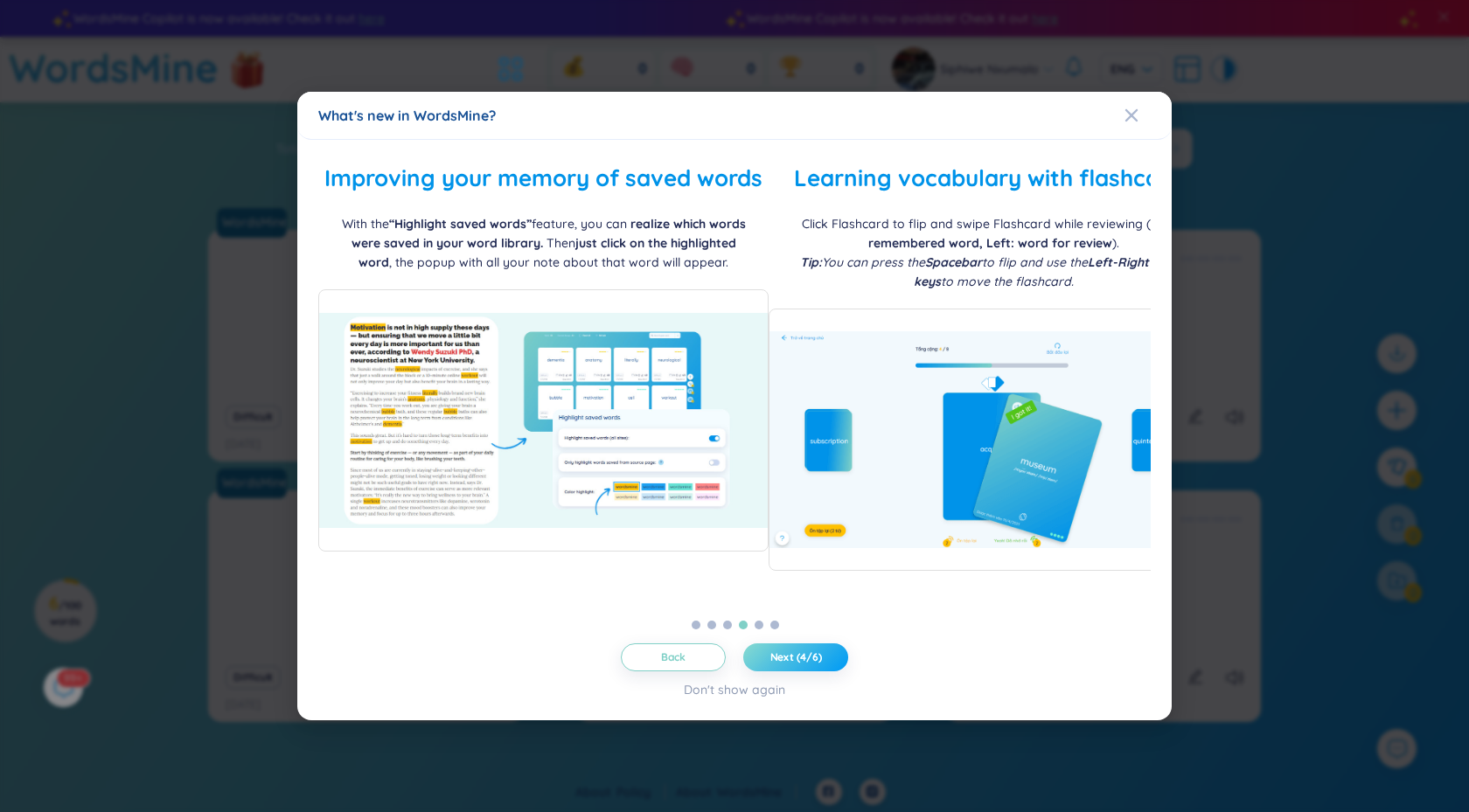 click on "Next (4/6)" at bounding box center (796, 657) 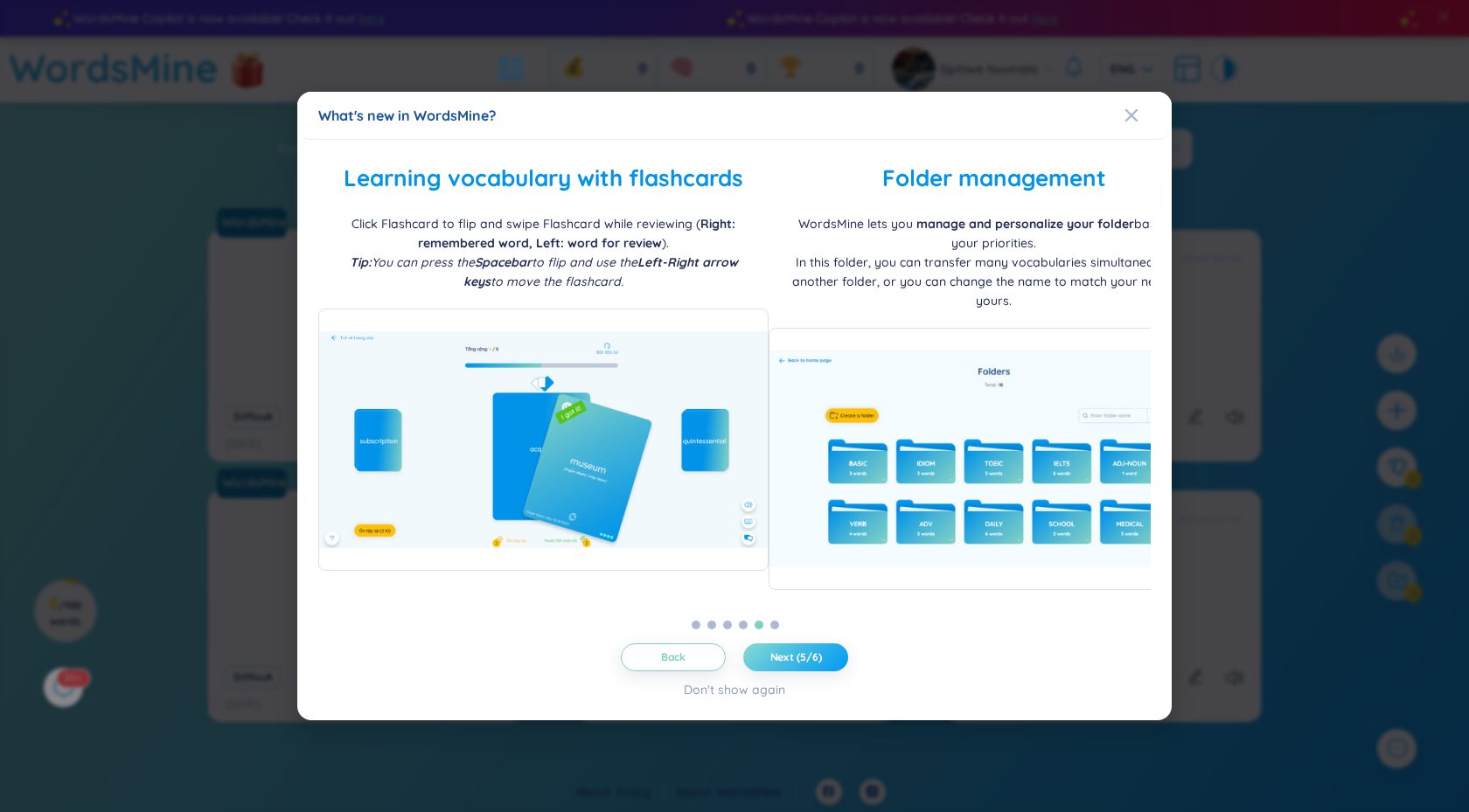 click on "Next (5/6)" at bounding box center [796, 657] 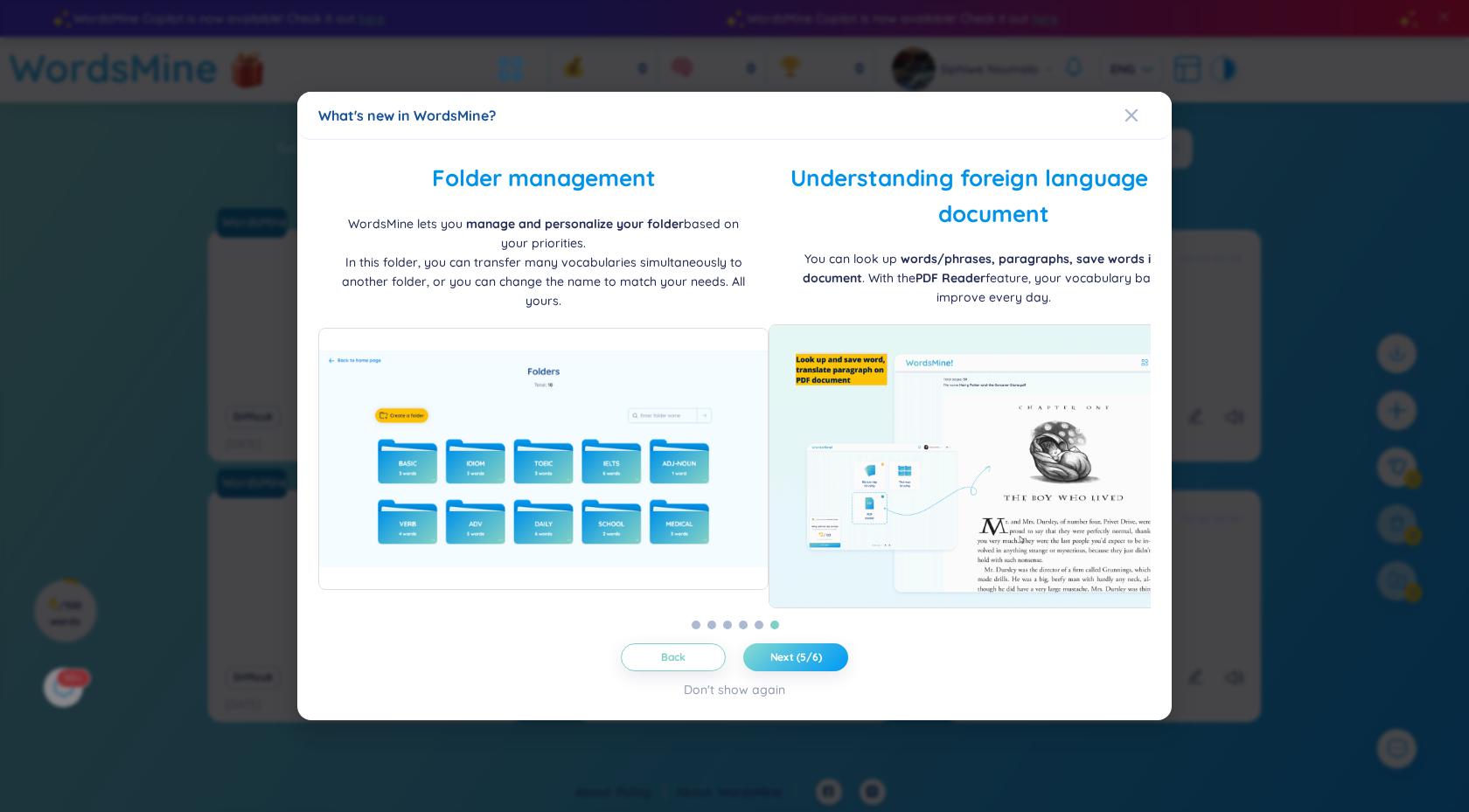 click on "Next (5/6)" at bounding box center [796, 657] 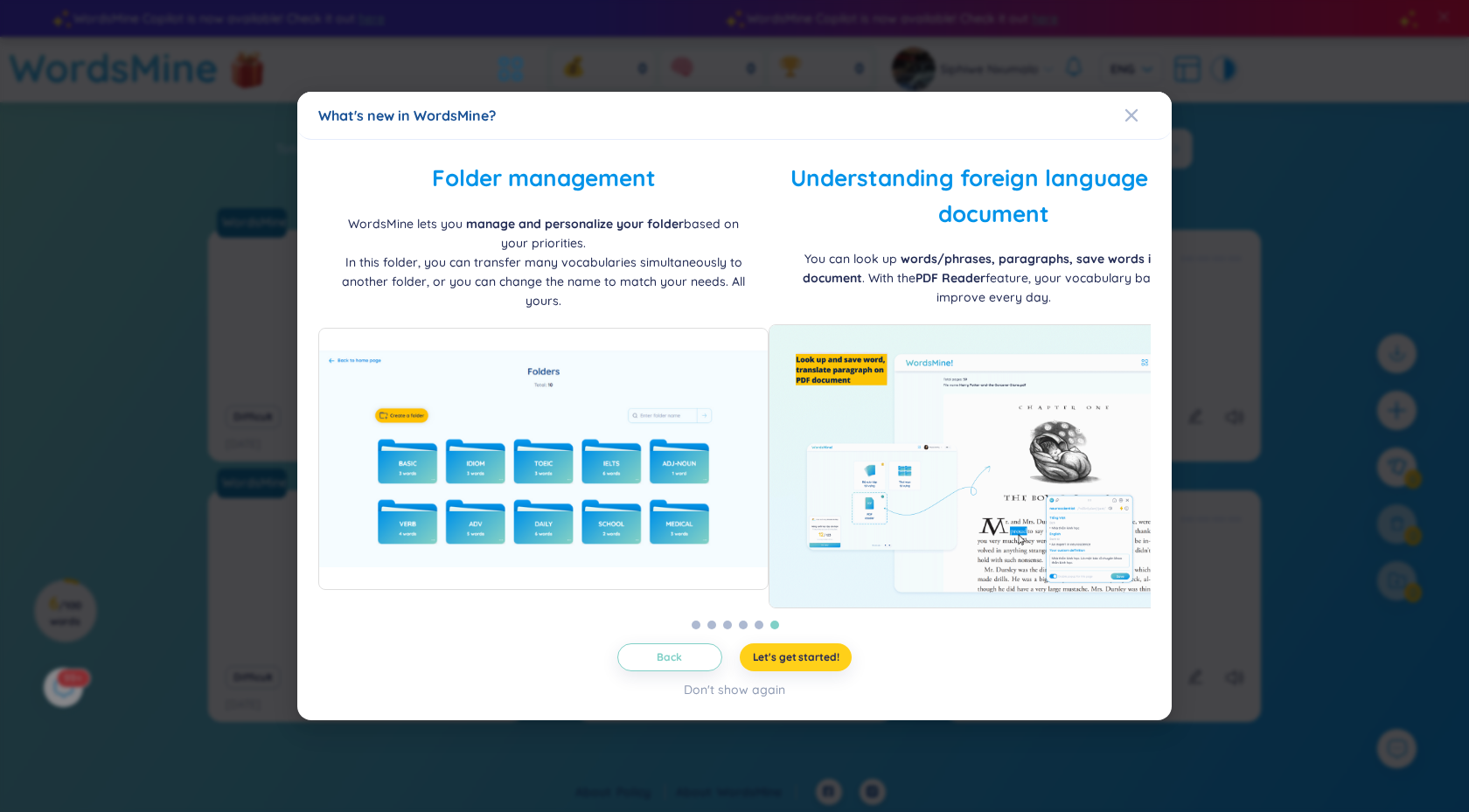 click on "Let's get started!" at bounding box center [796, 657] 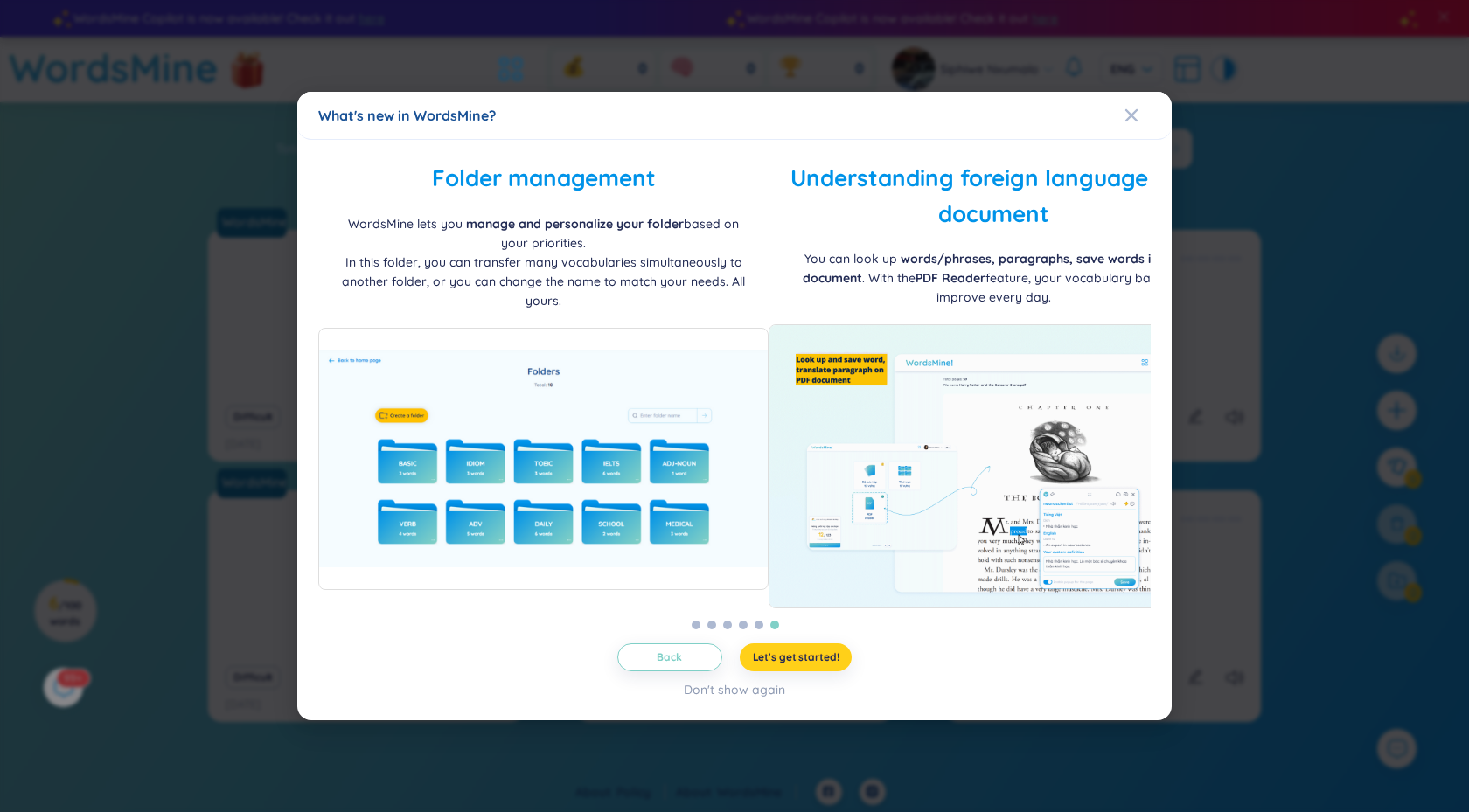click on "Let's get started!" at bounding box center [796, 657] 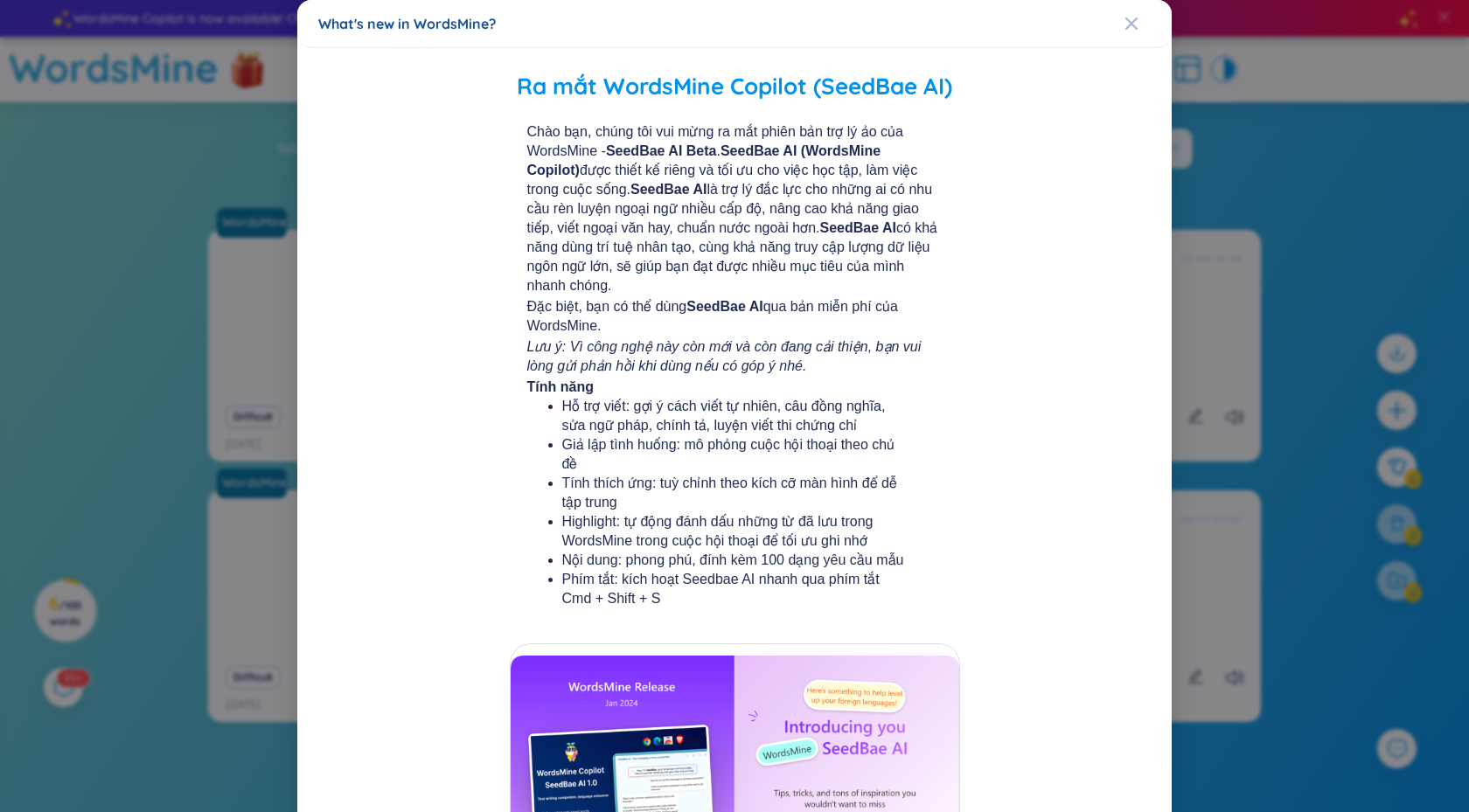 click on "Ra mắt WordsMine Copilot (SeedBae AI) Chào bạn, chúng tôi vui mừng ra mắt phiên bản trợ lý ảo của WordsMine -  SeedBae AI Beta .  SeedBae AI (WordsMine Copilot)  được thiết kế riêng và tối ưu cho việc học tập, làm việc trong cuộc sống.  SeedBae AI  là trợ lý đắc lực cho những ai có nhu cầu rèn luyện ngoại ngữ nhiều cấp độ, nâng cao khả năng giao tiếp, viết ngoại văn hay, chuẩn nước ngoài hơn.  SeedBae AI  có khả năng dùng trí tuệ nhân tạo, cùng khả năng truy cập lượng dữ liệu ngôn ngữ lớn, sẽ giúp bạn đạt được nhiều mục tiêu của mình nhanh chóng. Đặc biệt, bạn có thể dùng  SeedBae AI  qua bản miễn phí của WordsMine. Lưu ý: Vì công nghệ này còn mới và còn đang cải thiện, bạn vui lòng gửi phản hồi khi dùng nếu có góp ý nhé. Tính năng Giả lập tình huống: mô phỏng cuộc hội thoại theo chủ đề" at bounding box center (734, 532) 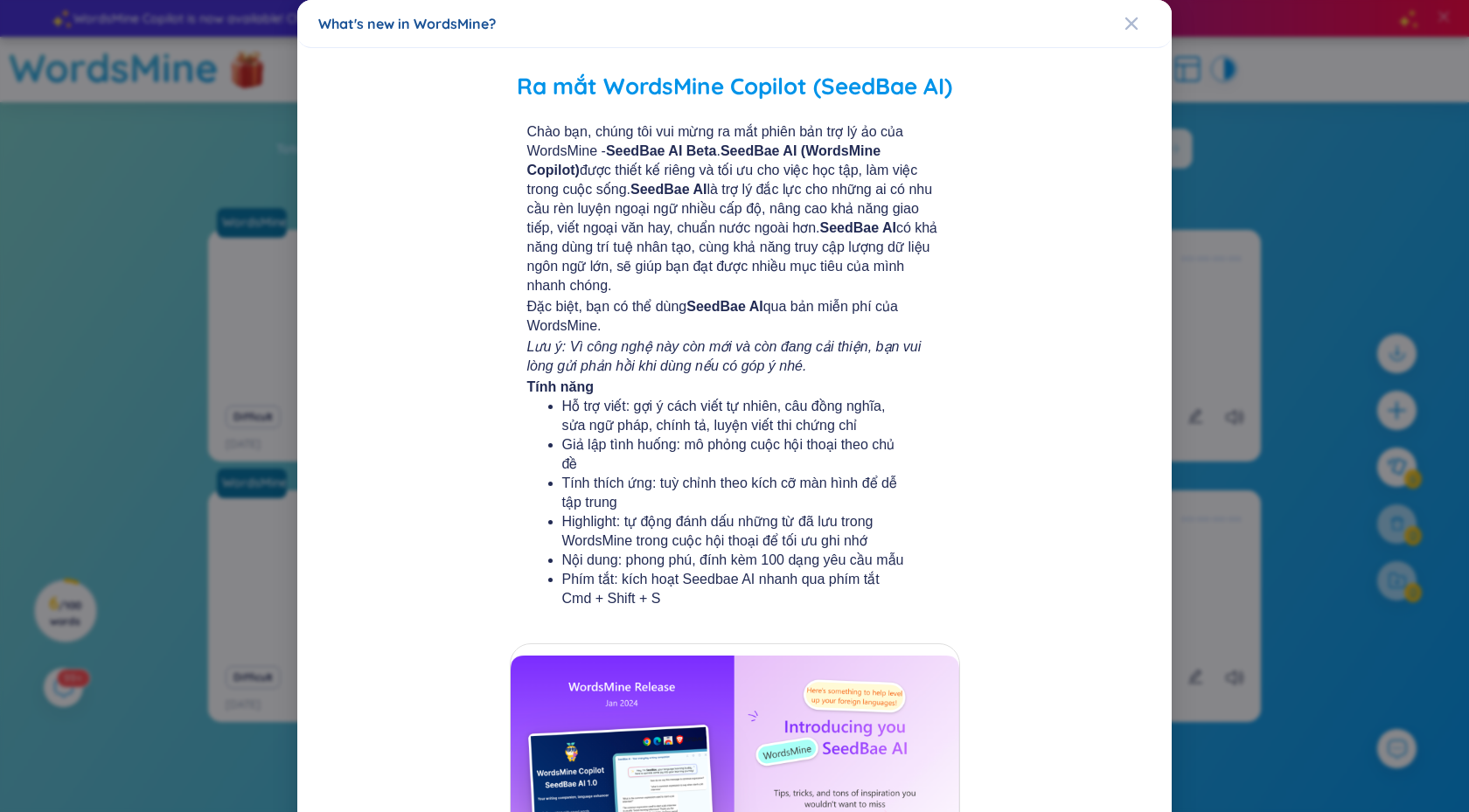 click on "Tính năng Hỗ trợ viết: gợi ý cách viết tự nhiên, câu đồng nghĩa, sửa ngữ pháp, chính tả, luyện viết thi chứng chỉ Giả lập tình huống: mô phỏng cuộc hội thoại theo chủ đề Tính thích ứng: tuỳ chỉnh theo kích cỡ màn hình để dễ tập trung Highlight: tự động đánh dấu những từ đã lưu trong WordsMine trong cuộc hội thoại để tối ưu ghi nhớ Nội dung: phong phú, đính kèm 100 dạng yêu cầu mẫu Phím tắt: kích hoạt Seedbae AI nhanh qua phím tắt Cmd + Shift + S" at bounding box center (734, 502) 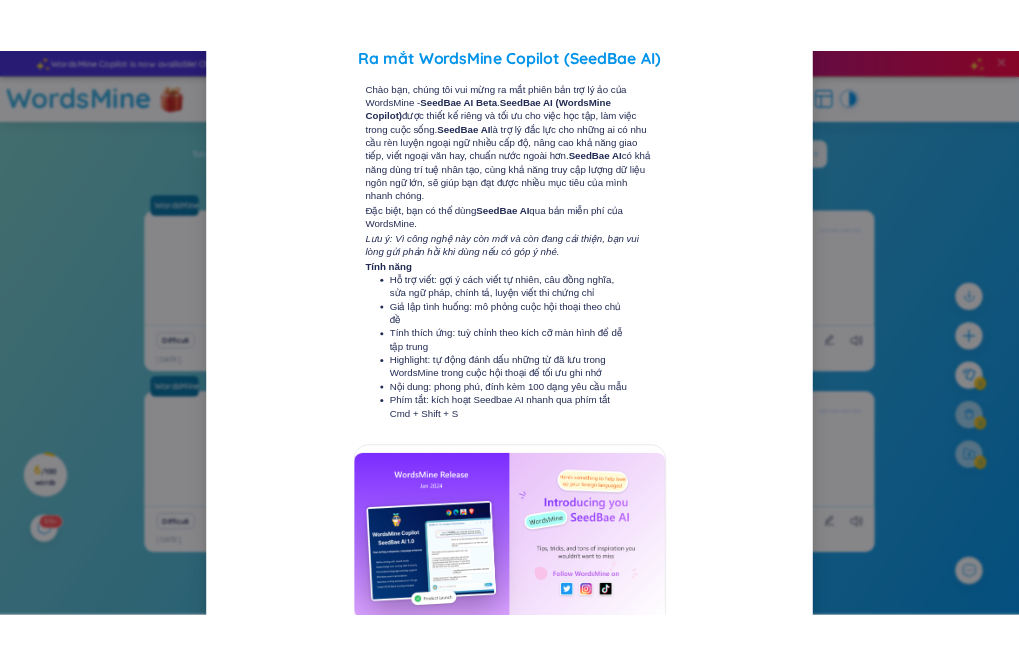 scroll, scrollTop: 92, scrollLeft: 0, axis: vertical 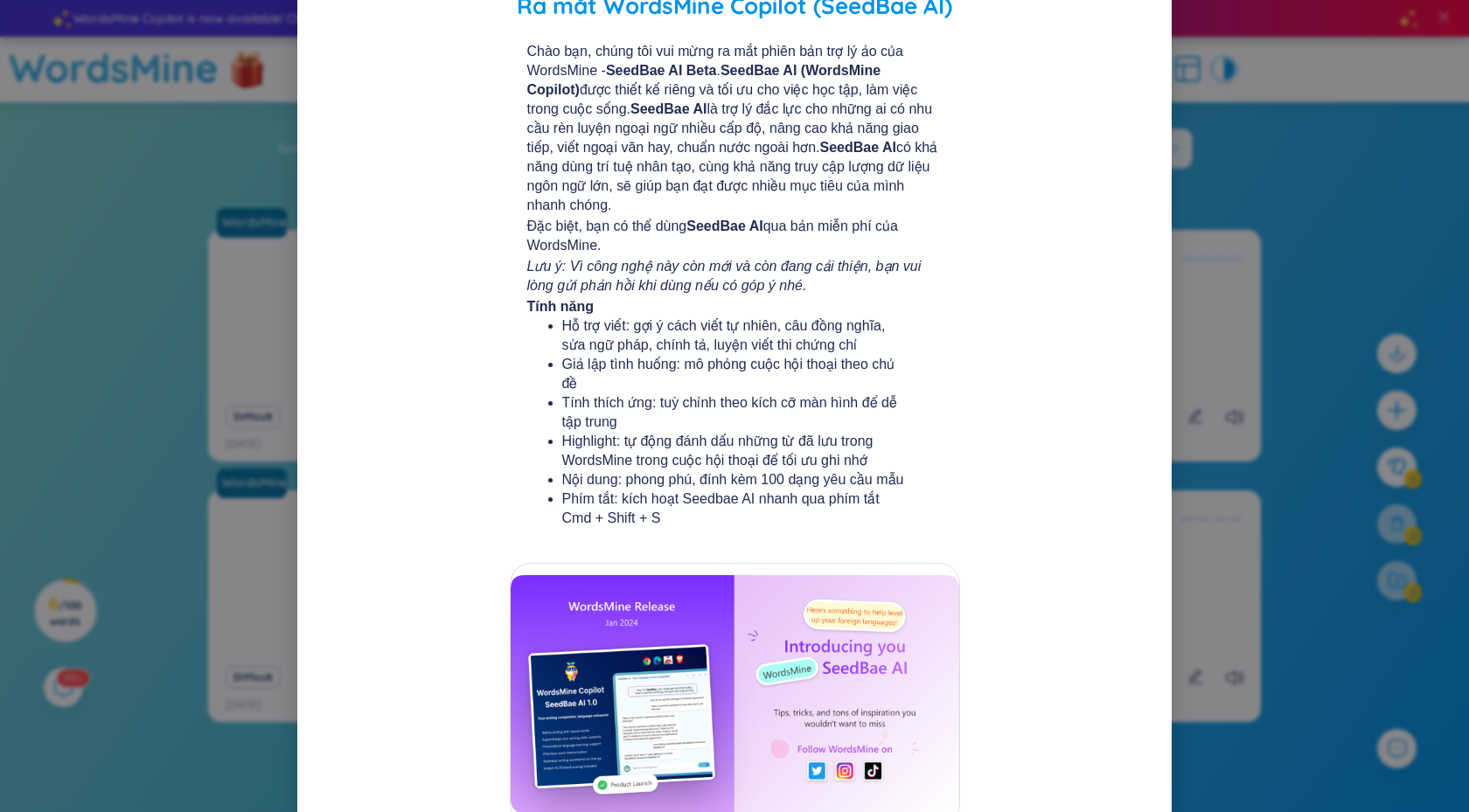 click on "Let's get started!" at bounding box center (734, 874) 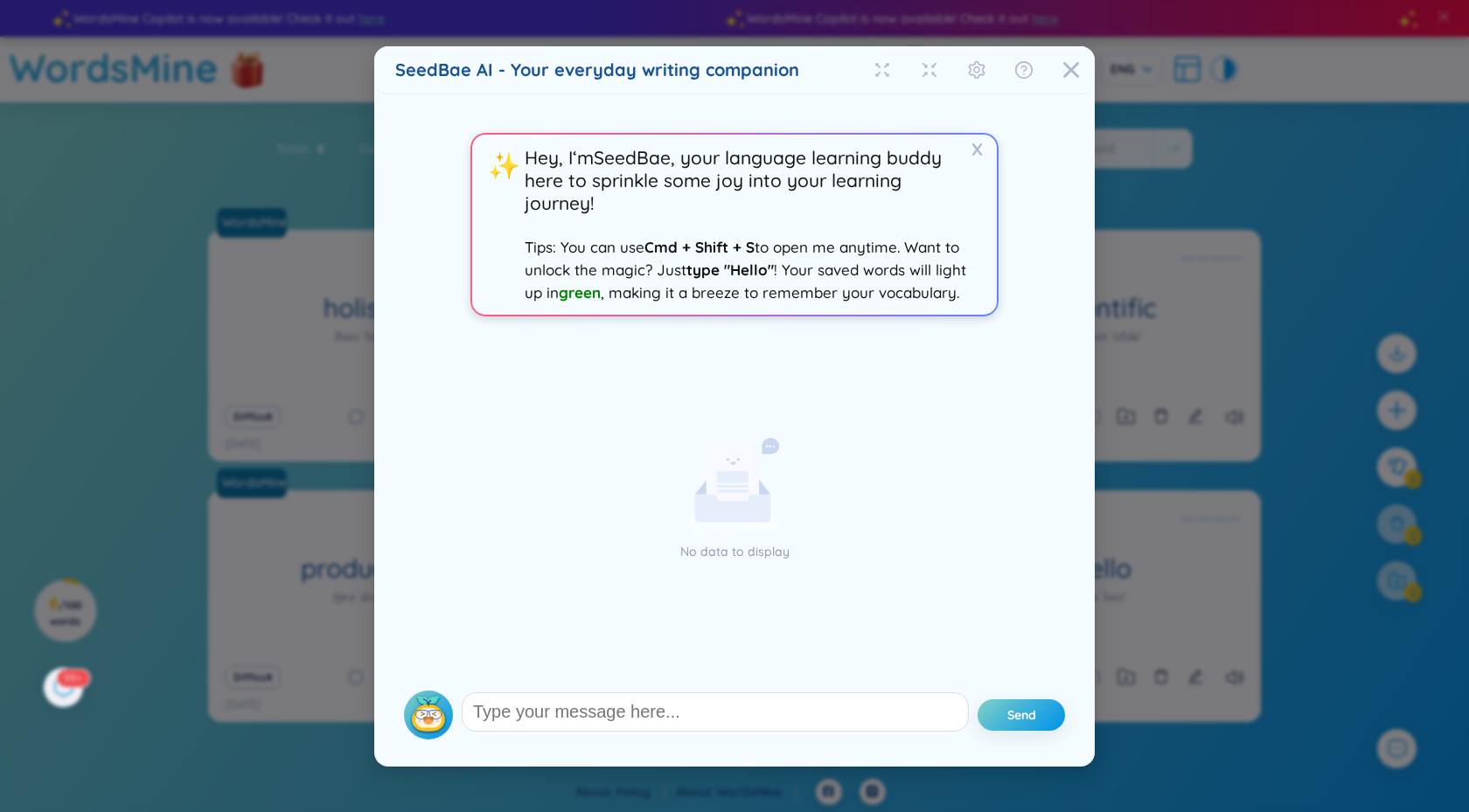 click on "SeedBae AI - Your everyday writing companion X ✨ Hey, I‘m  SeedBae , your language learning buddy here to sprinkle some joy into your learning journey! Tips: You can use  Cmd + Shift + S  to open me anytime. Want to unlock the magic? Just  type "Hello" ! Your saved words will light up in  green , making it a breeze to remember your vocabulary. No data to display Send Reset chat conversation Clear chat Tailored tutoring Coming soon Tutor personalities Coming soon Help us improve the experience! WordsMine always strives to serve all of your vocabulary learning needs. If you have any difficulties or suggestions, please let our team know! How was your experience? Good Neutral Bad # New idea # User interface # Features # Other Clear Send Feedback" at bounding box center (734, 406) 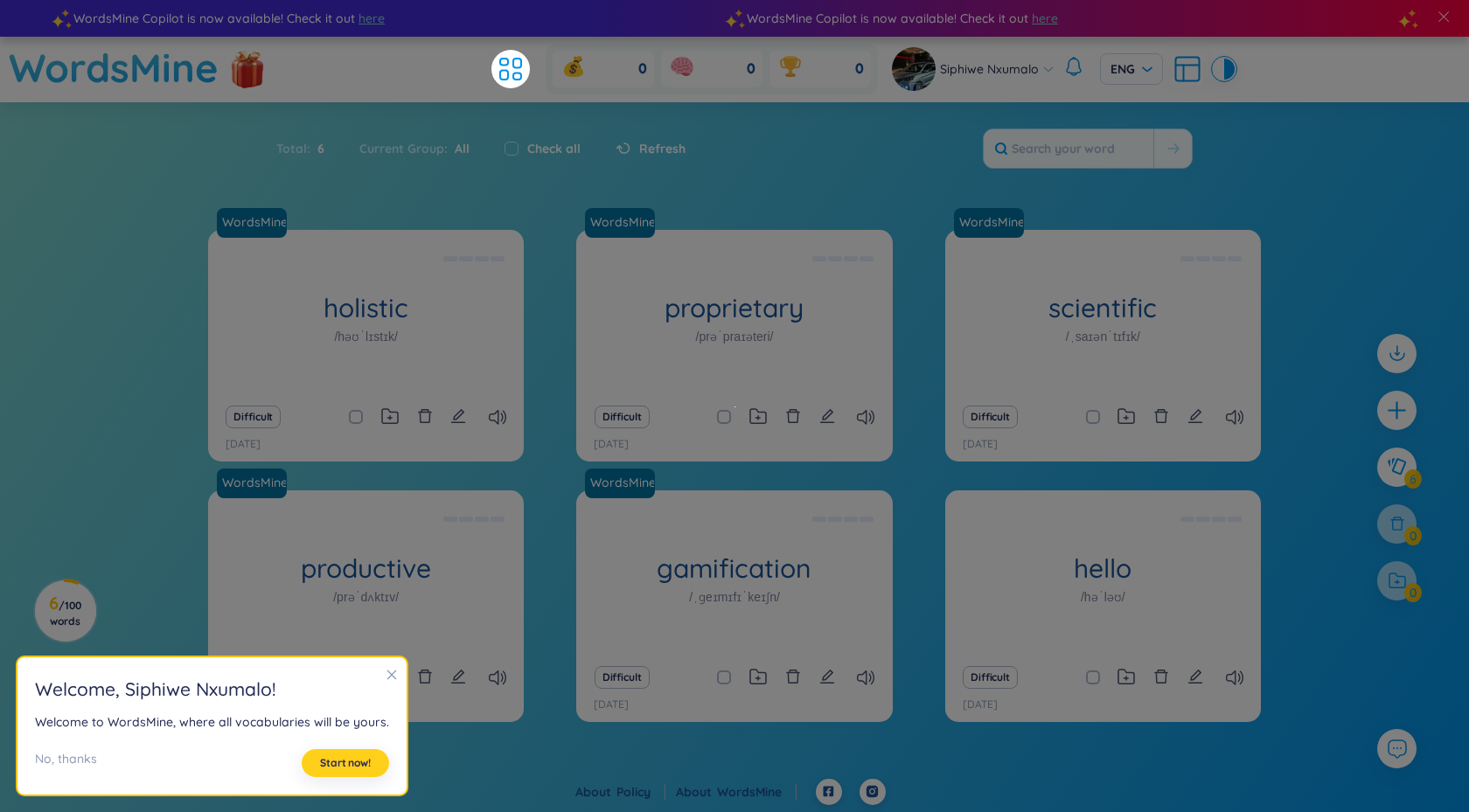 click on "Start now!" at bounding box center [345, 763] 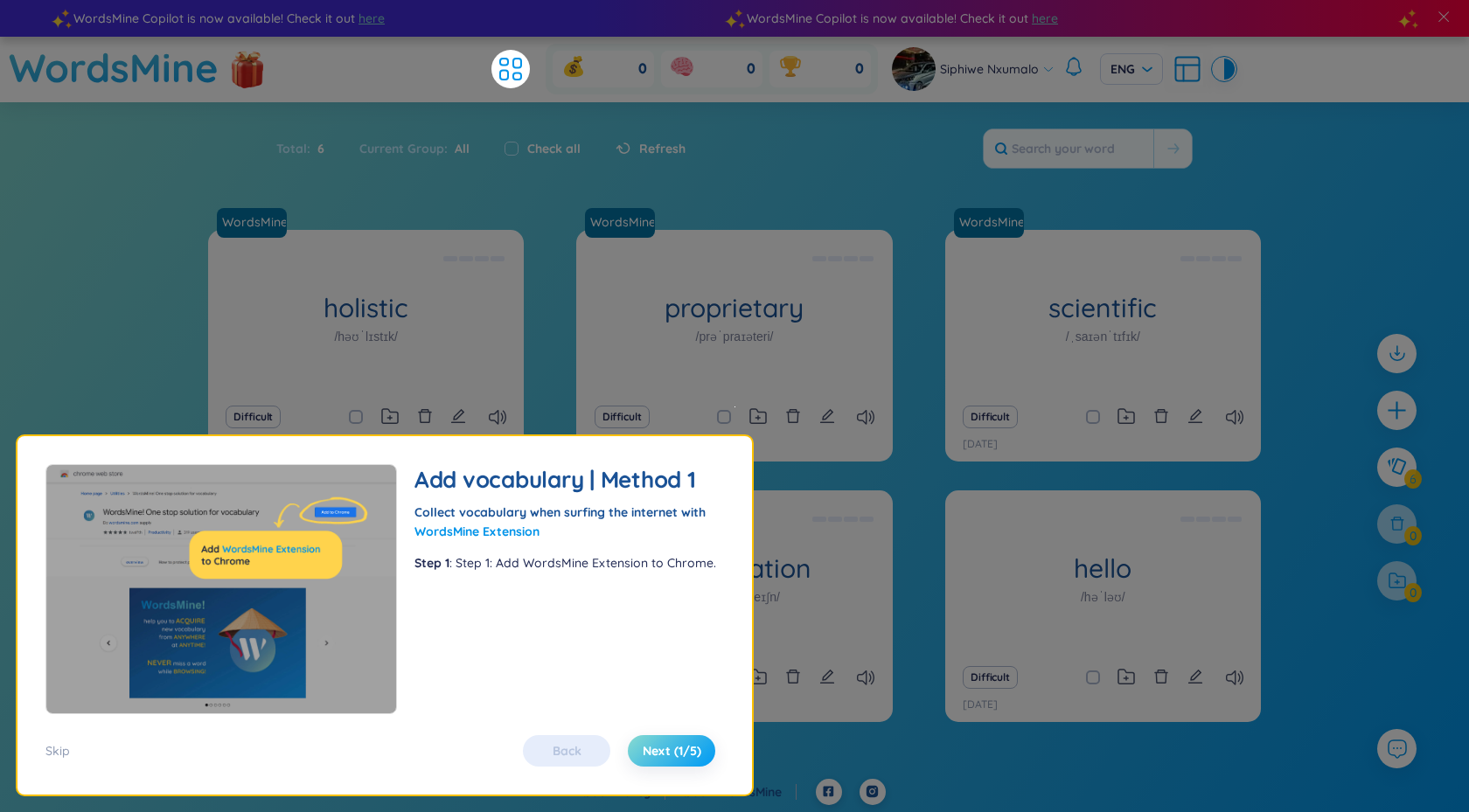 click on "Next (1/5)" at bounding box center [672, 751] 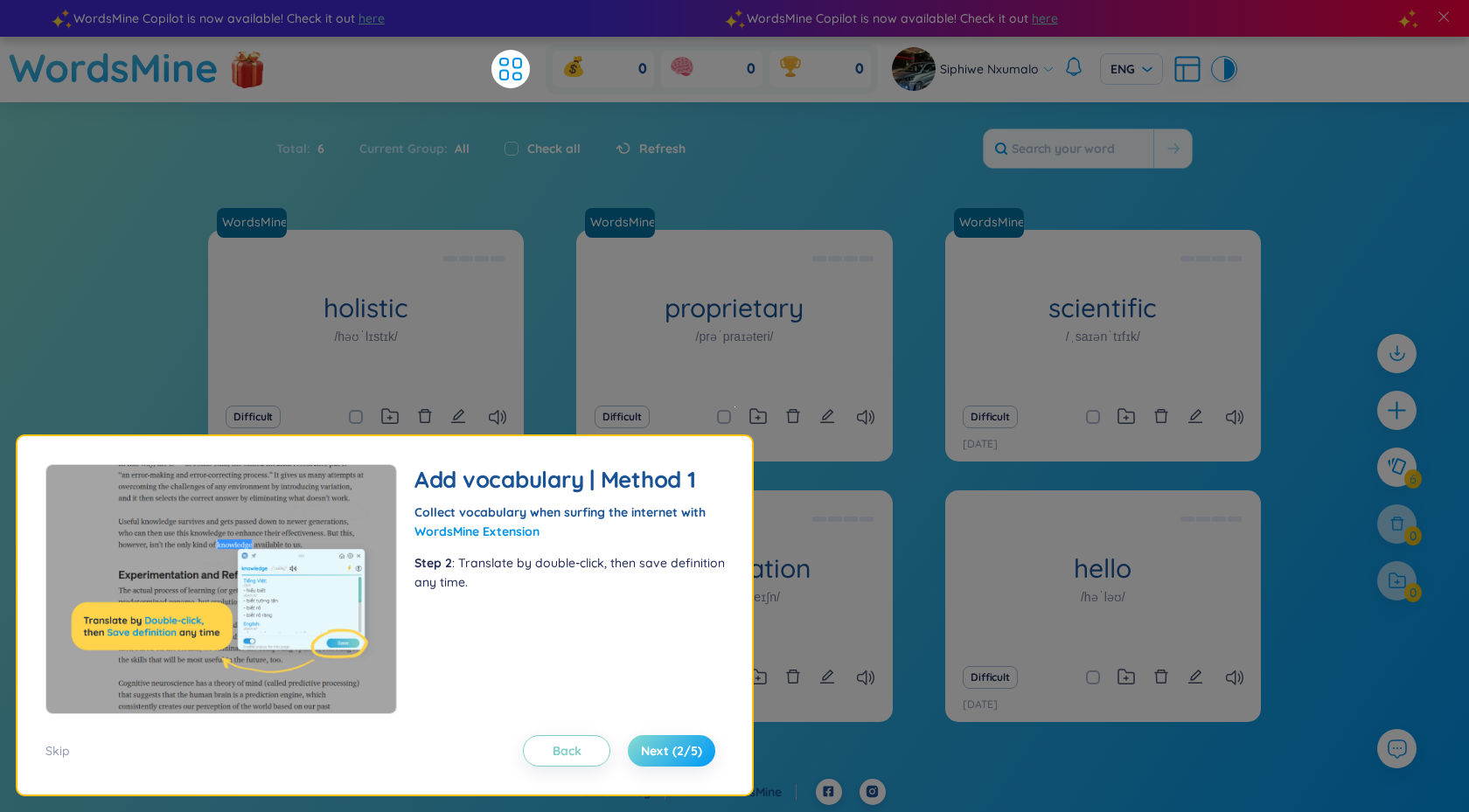 click on "Next (2/5)" at bounding box center [672, 751] 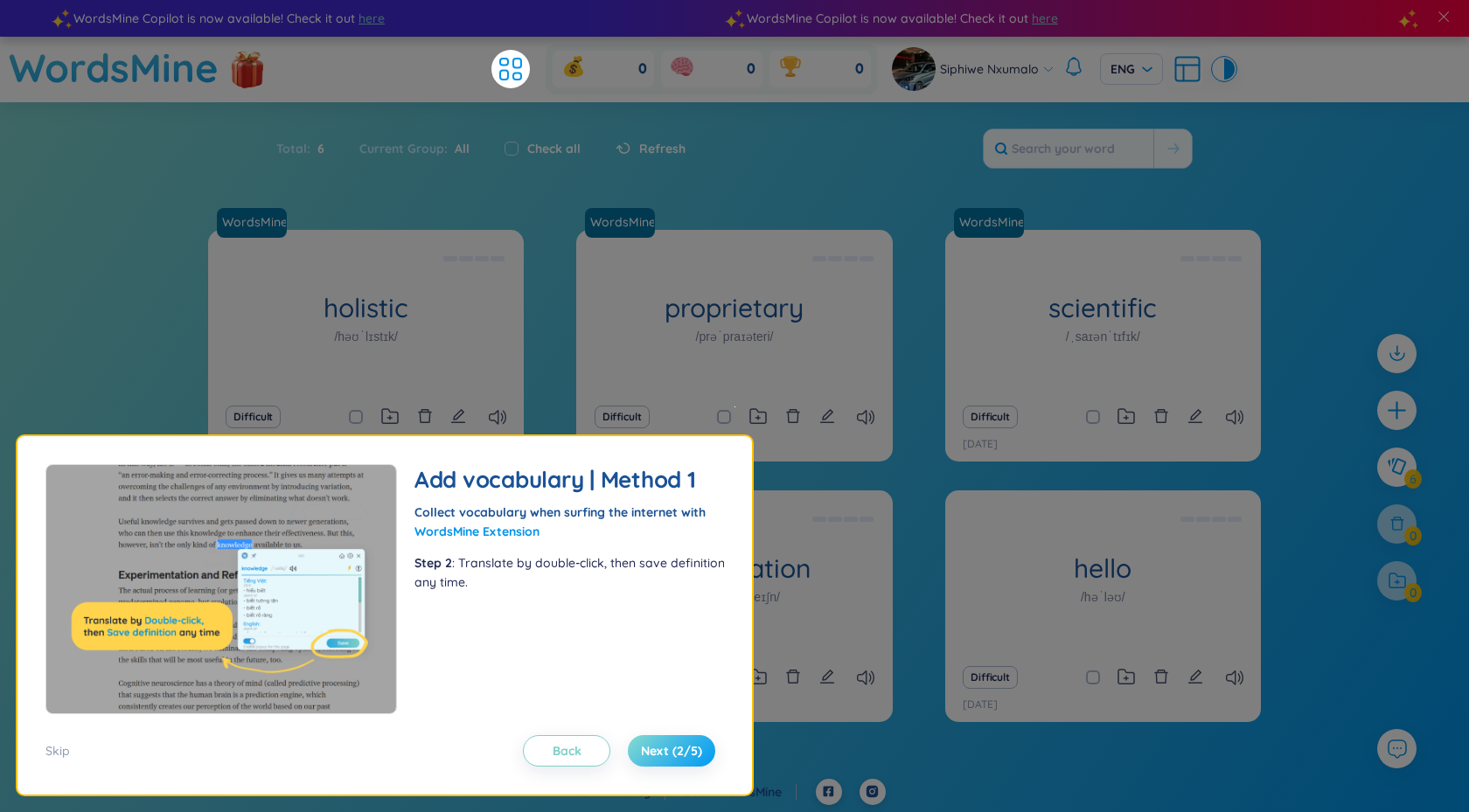 click on "Next (2/5)" at bounding box center (672, 751) 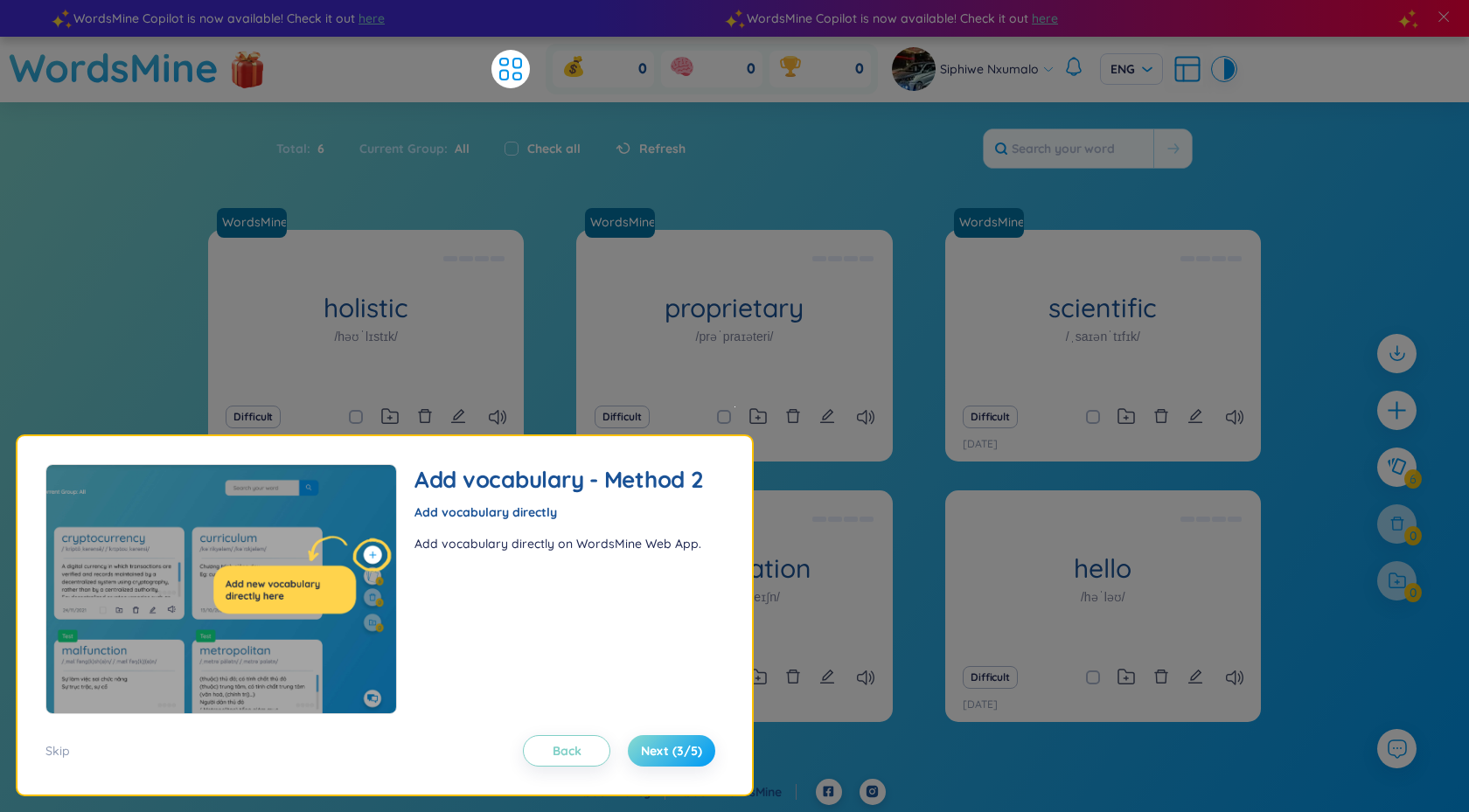 click on "Next (3/5)" at bounding box center [672, 751] 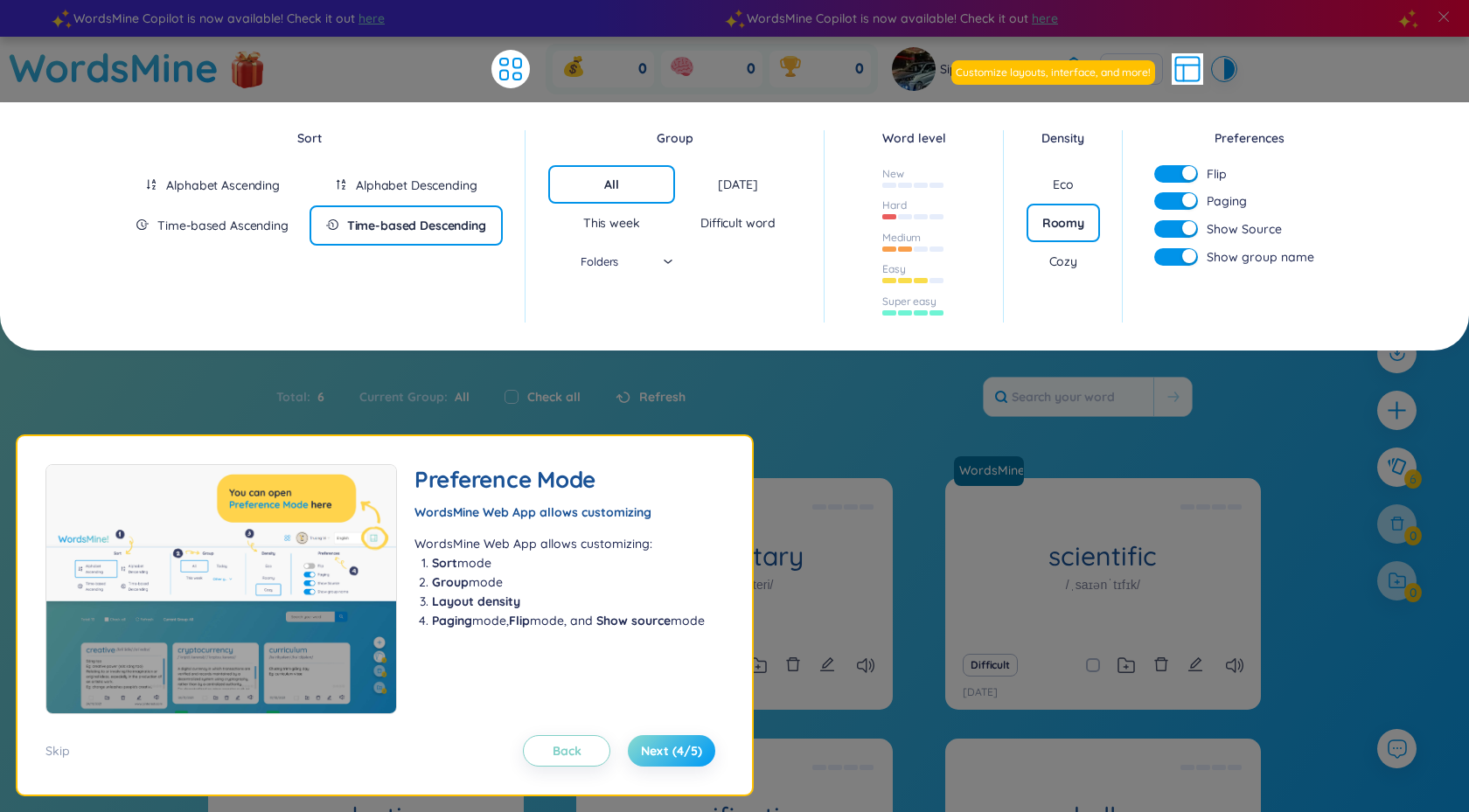click on "Next (4/5)" at bounding box center [672, 751] 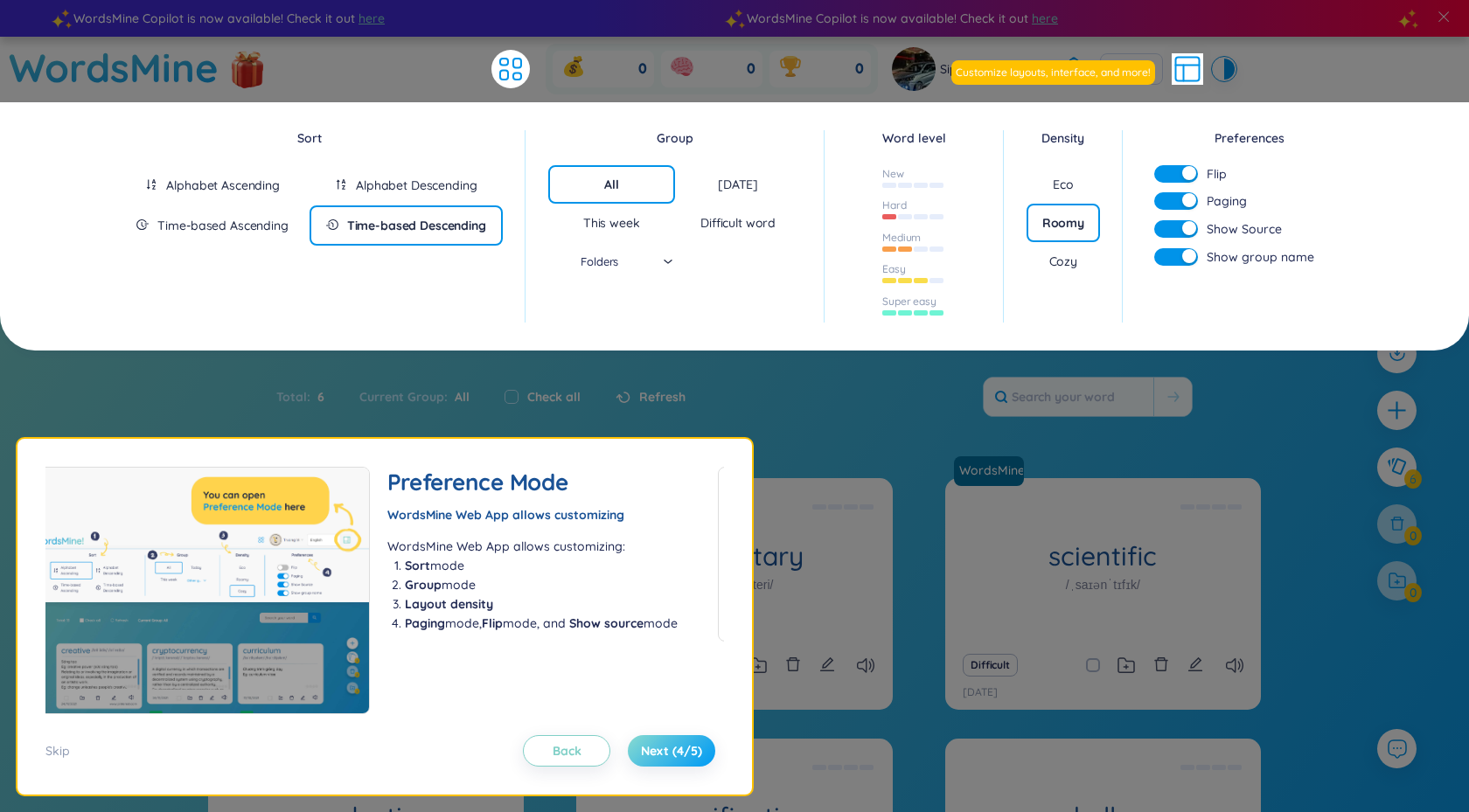 click on "Next (4/5)" at bounding box center [672, 751] 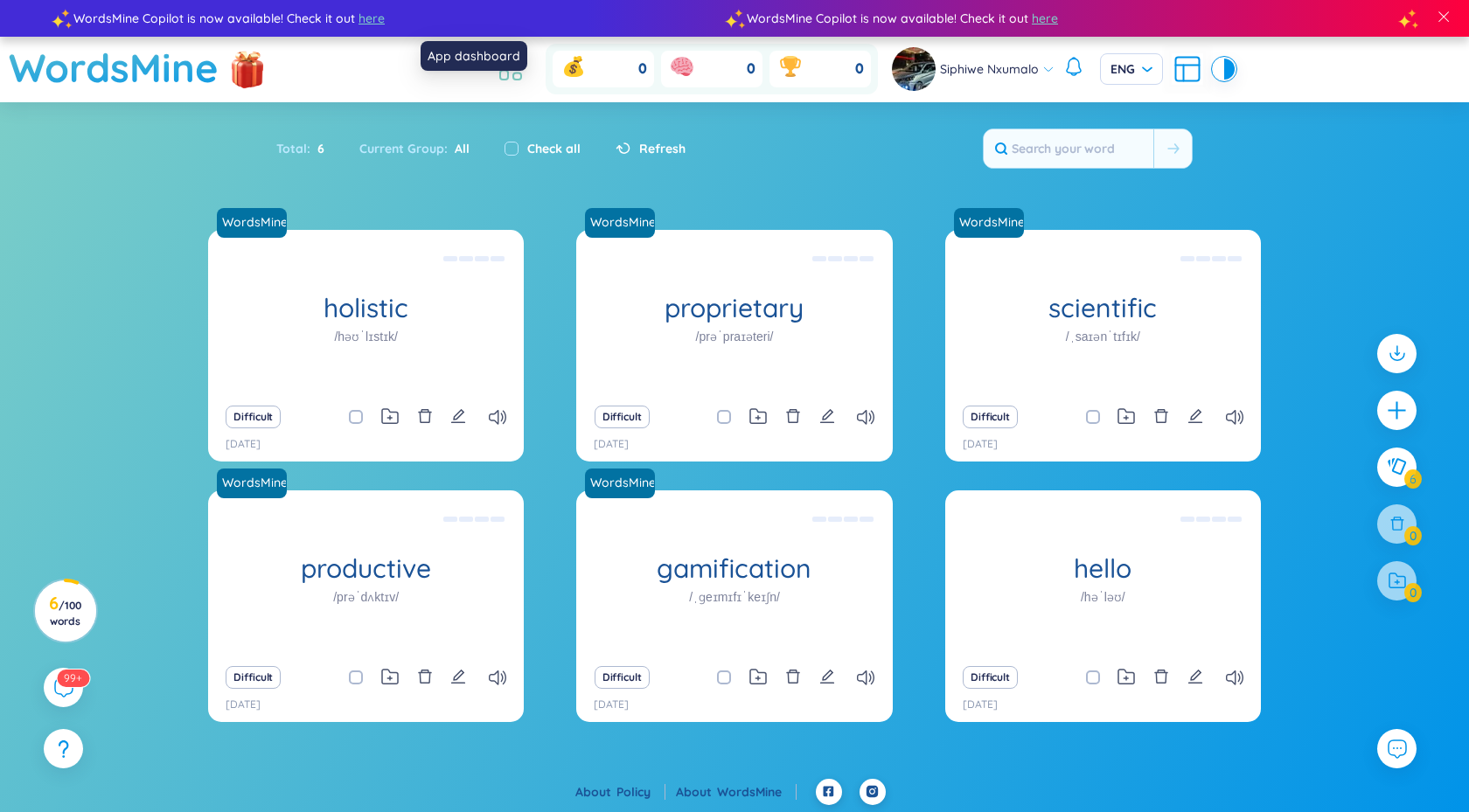 click 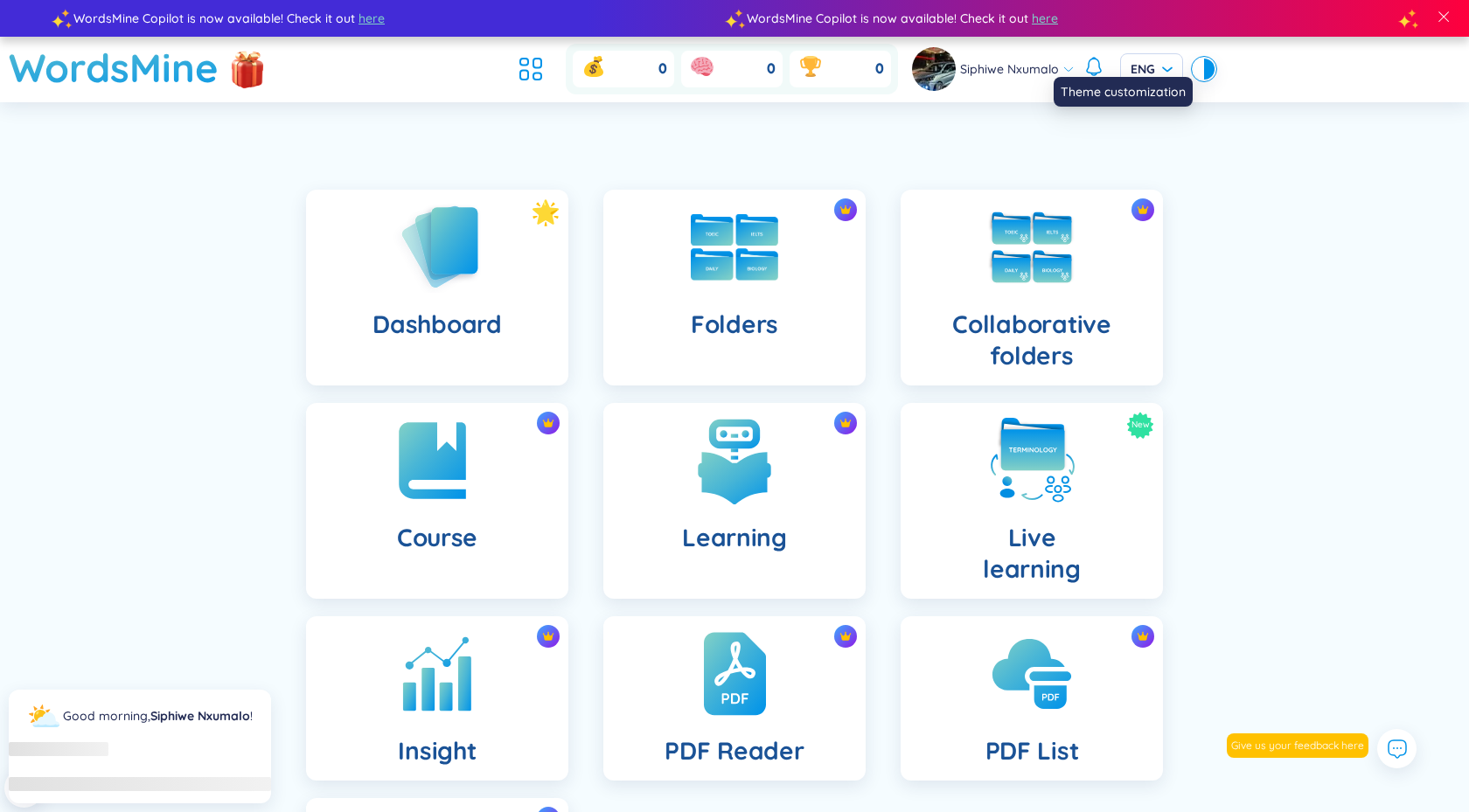 click at bounding box center (1199, 69) 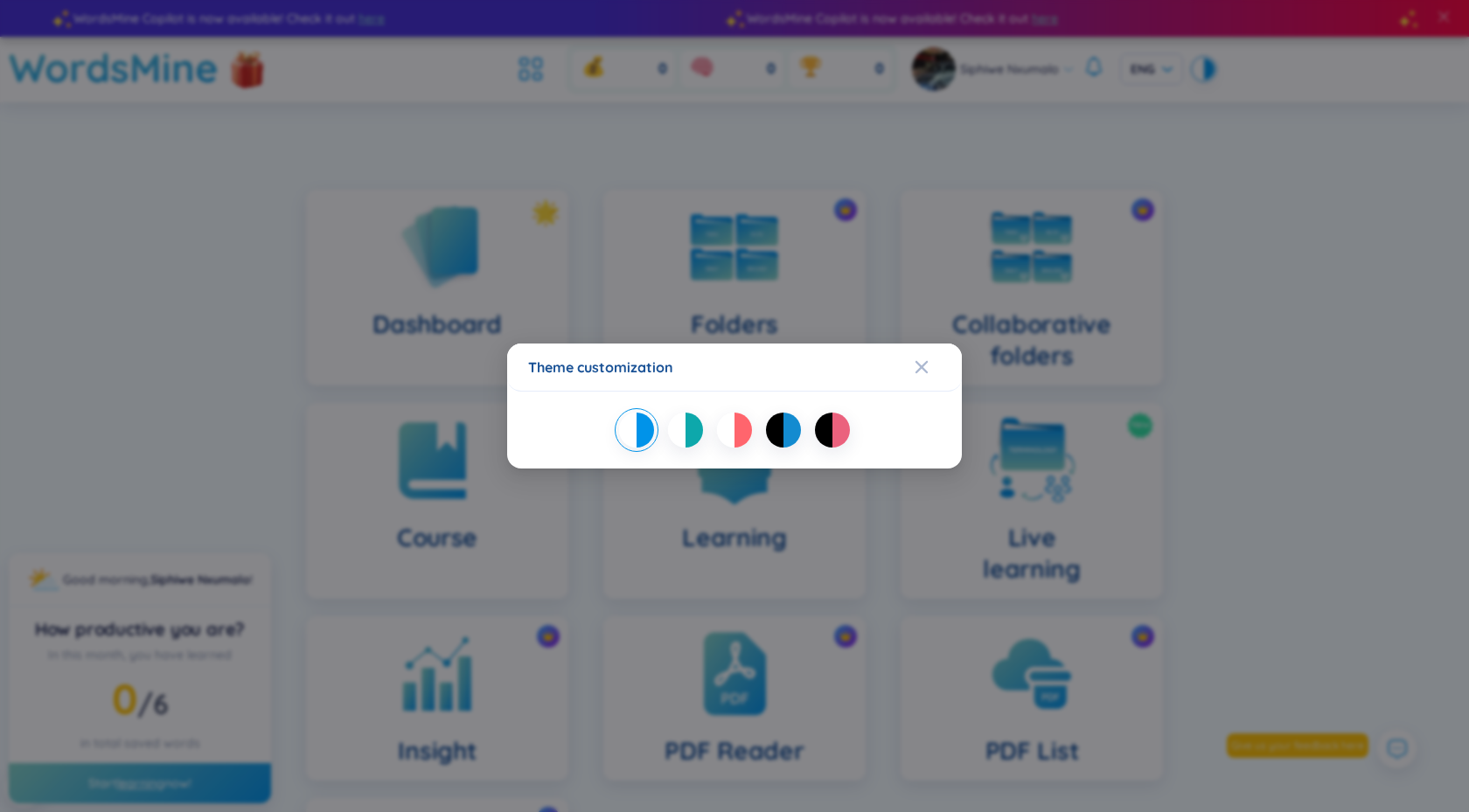 click at bounding box center (775, 430) 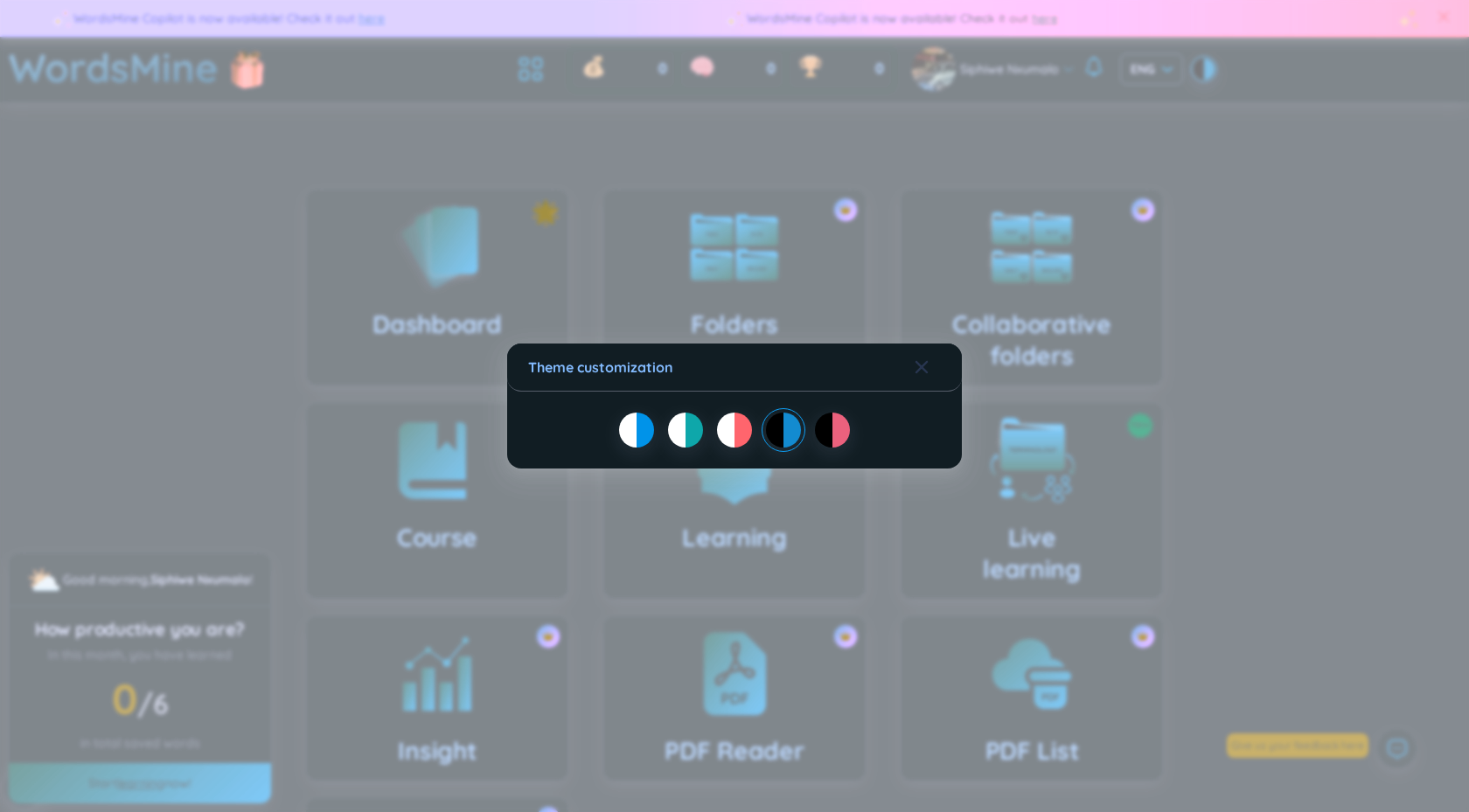 click at bounding box center [938, 367] 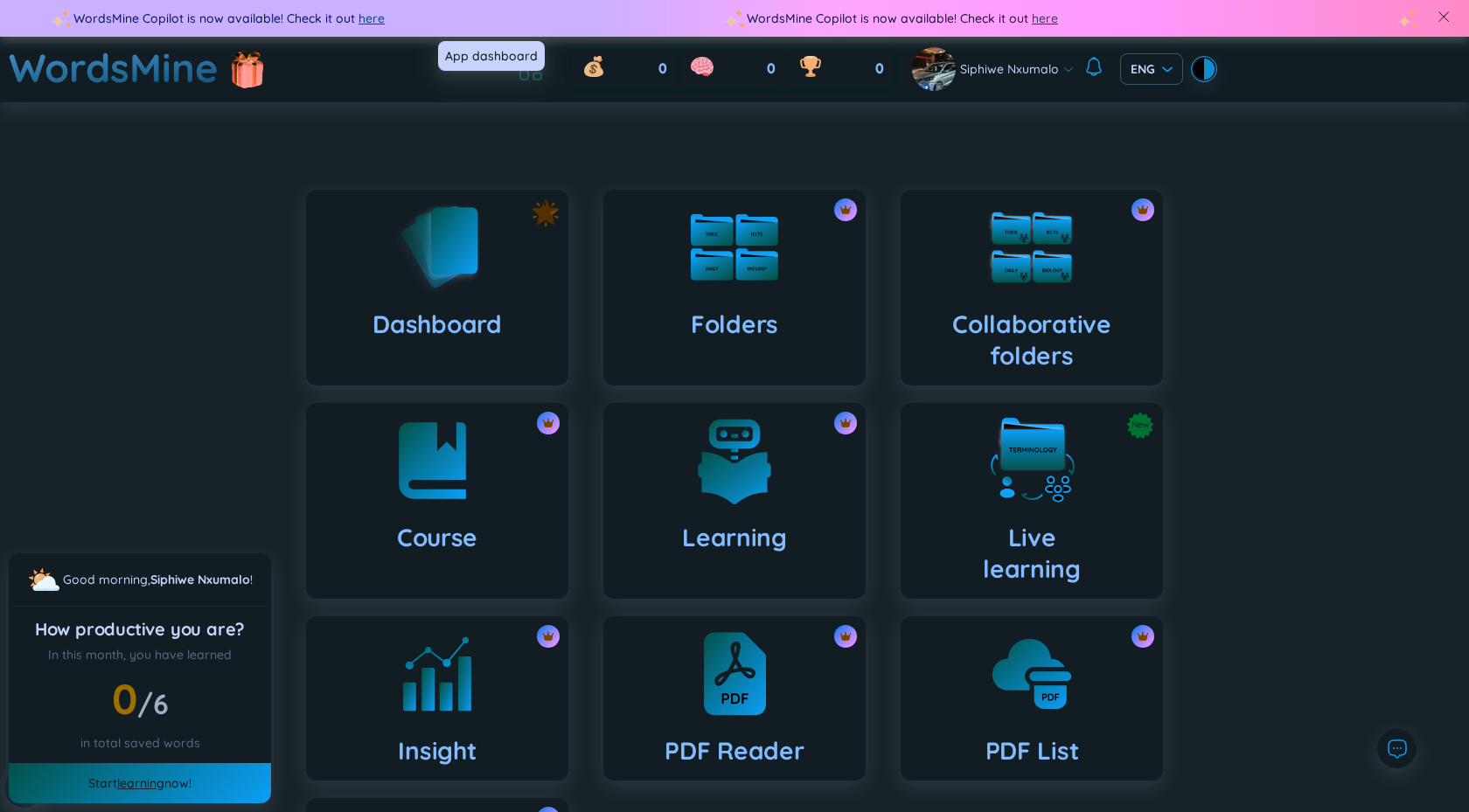 click 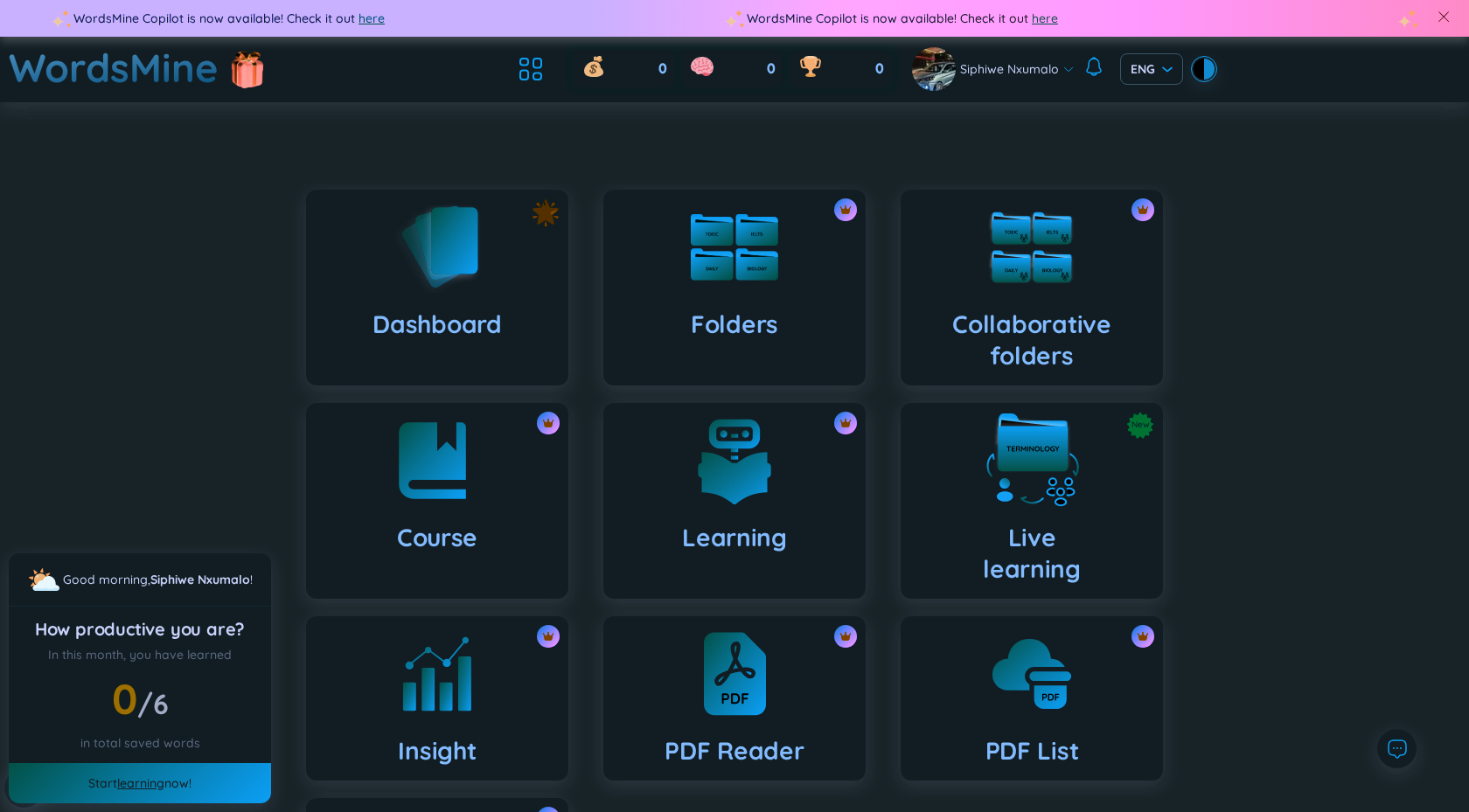 click on "New Live learning" at bounding box center [1032, 501] 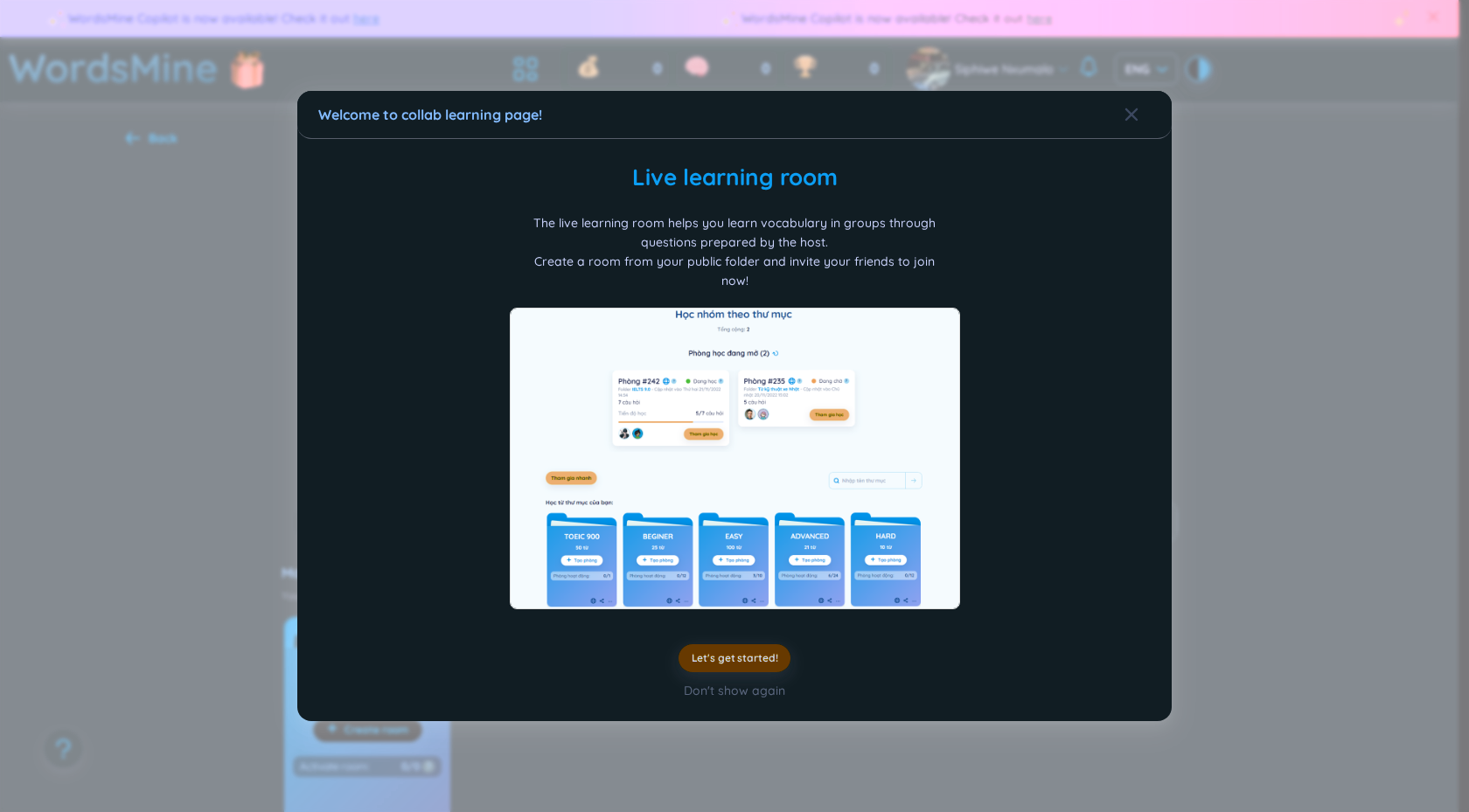 click on "Let's get started!" at bounding box center (734, 658) 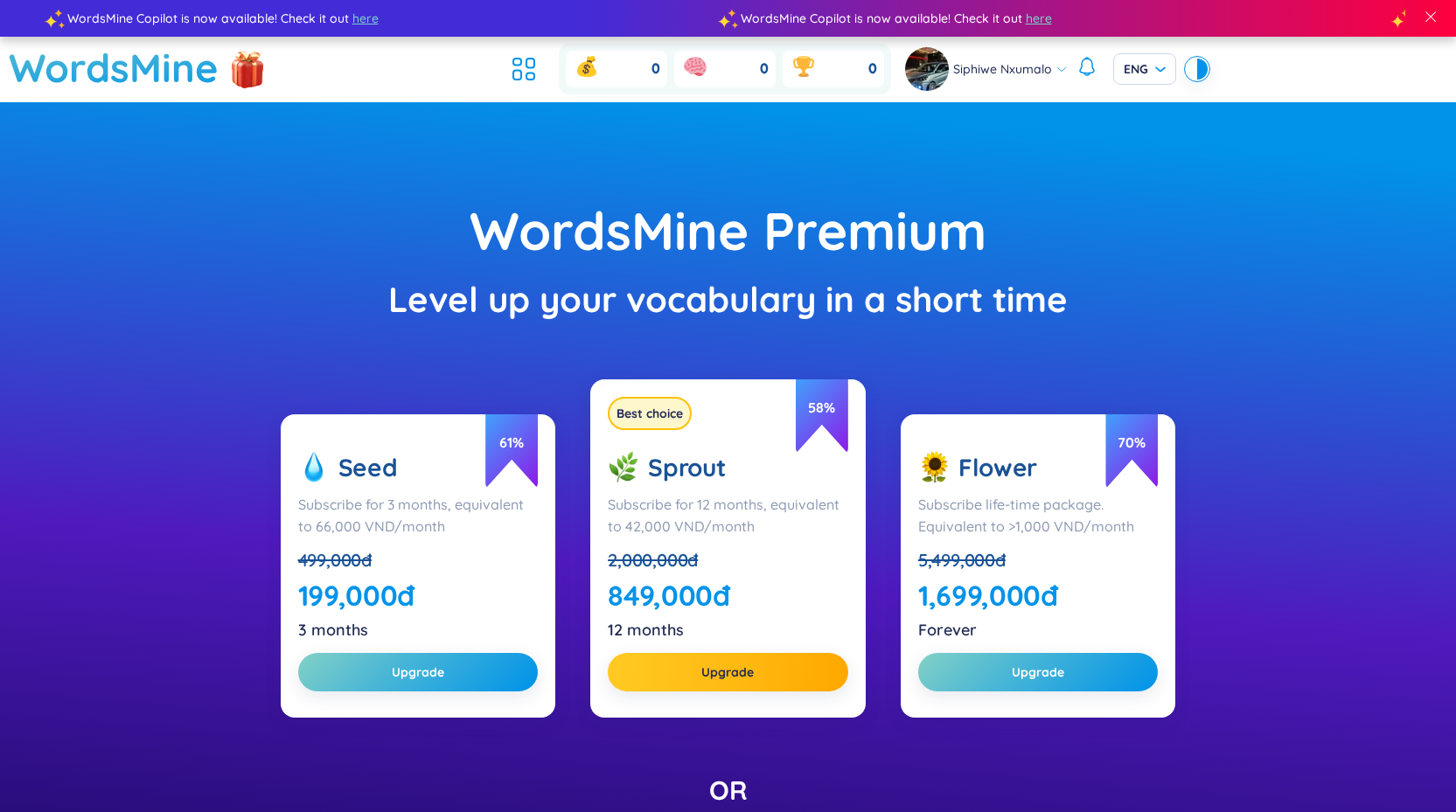 scroll, scrollTop: 0, scrollLeft: 0, axis: both 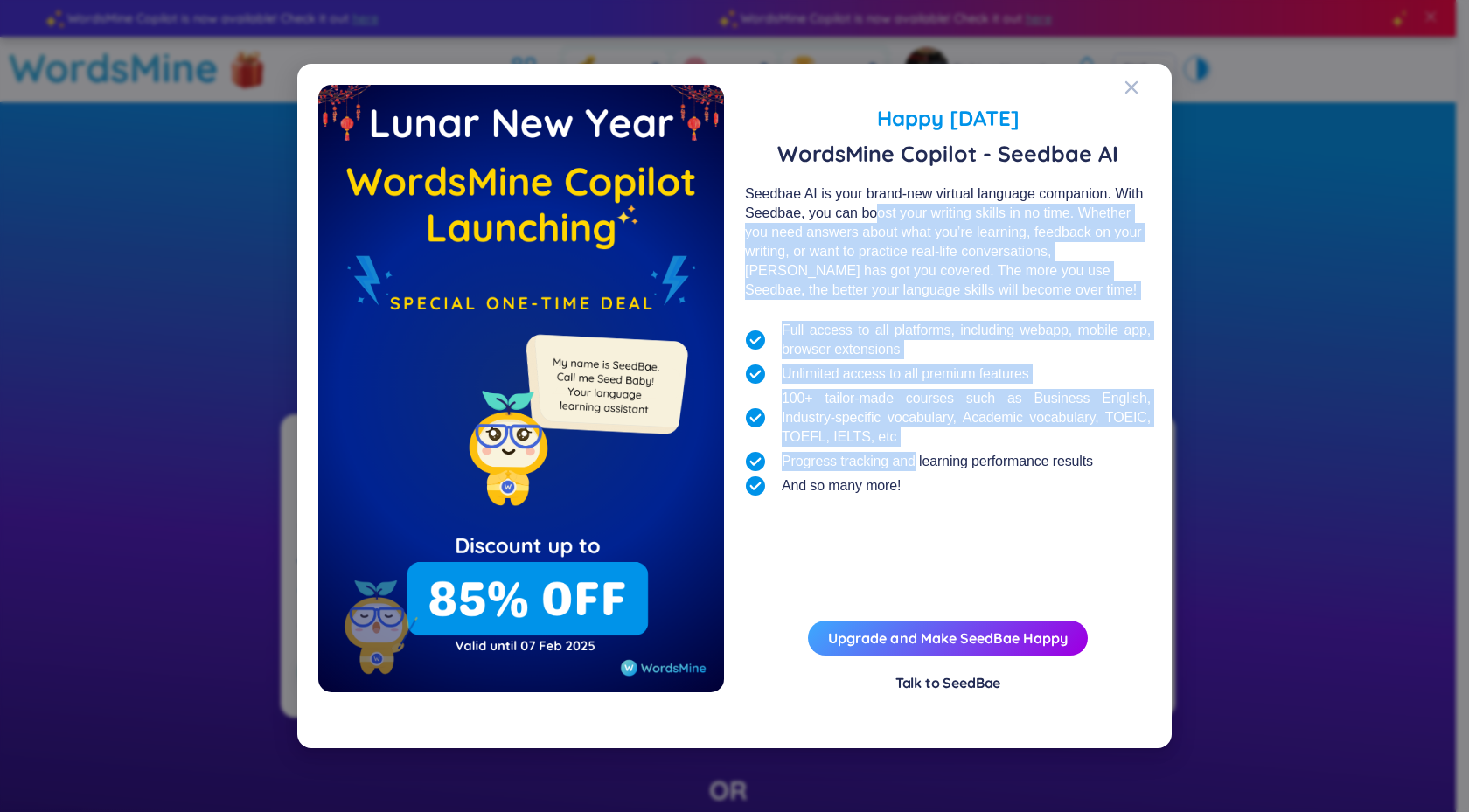 drag, startPoint x: 905, startPoint y: 599, endPoint x: 866, endPoint y: 172, distance: 428.7773 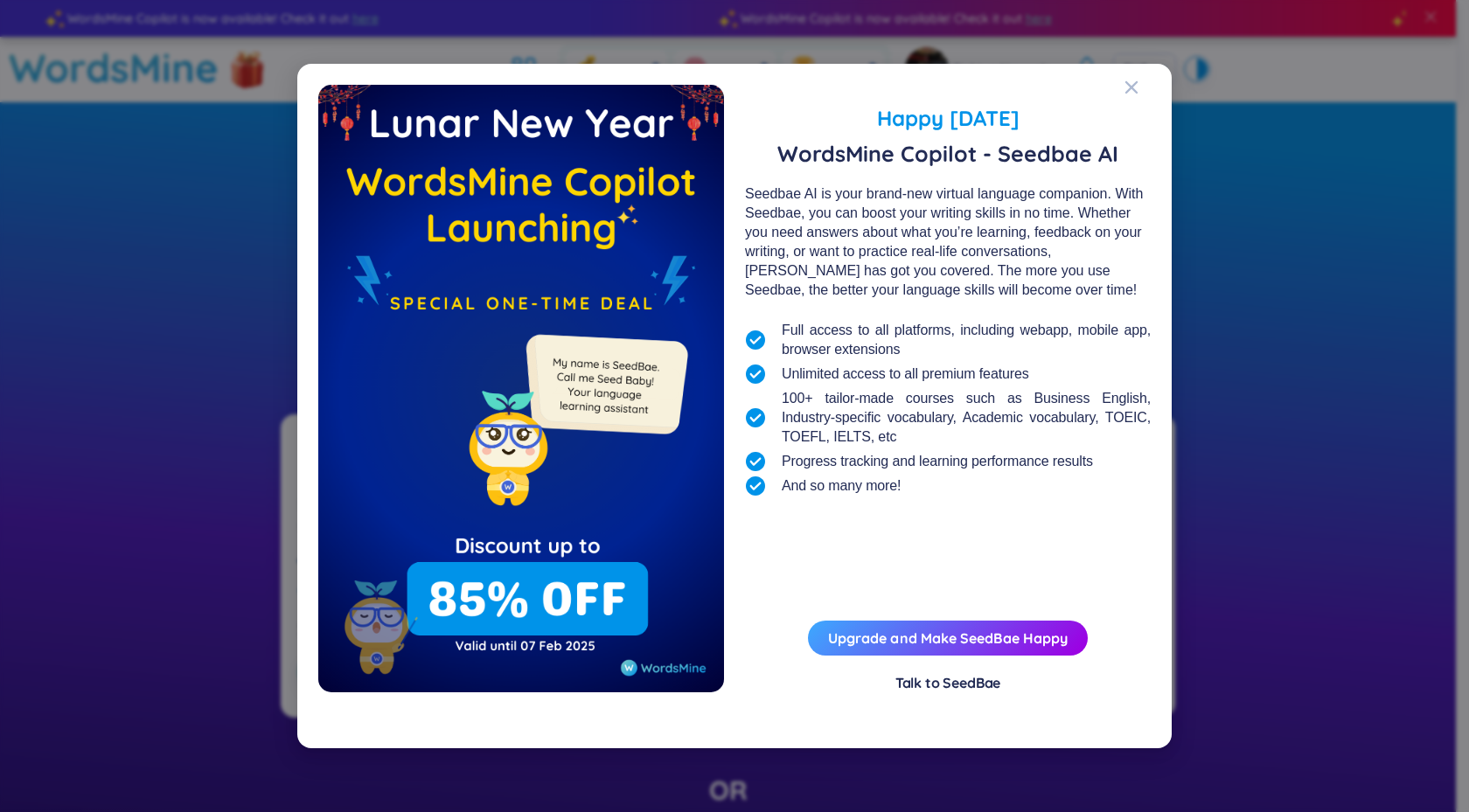 click on "Talk to SeedBae" at bounding box center [948, 683] 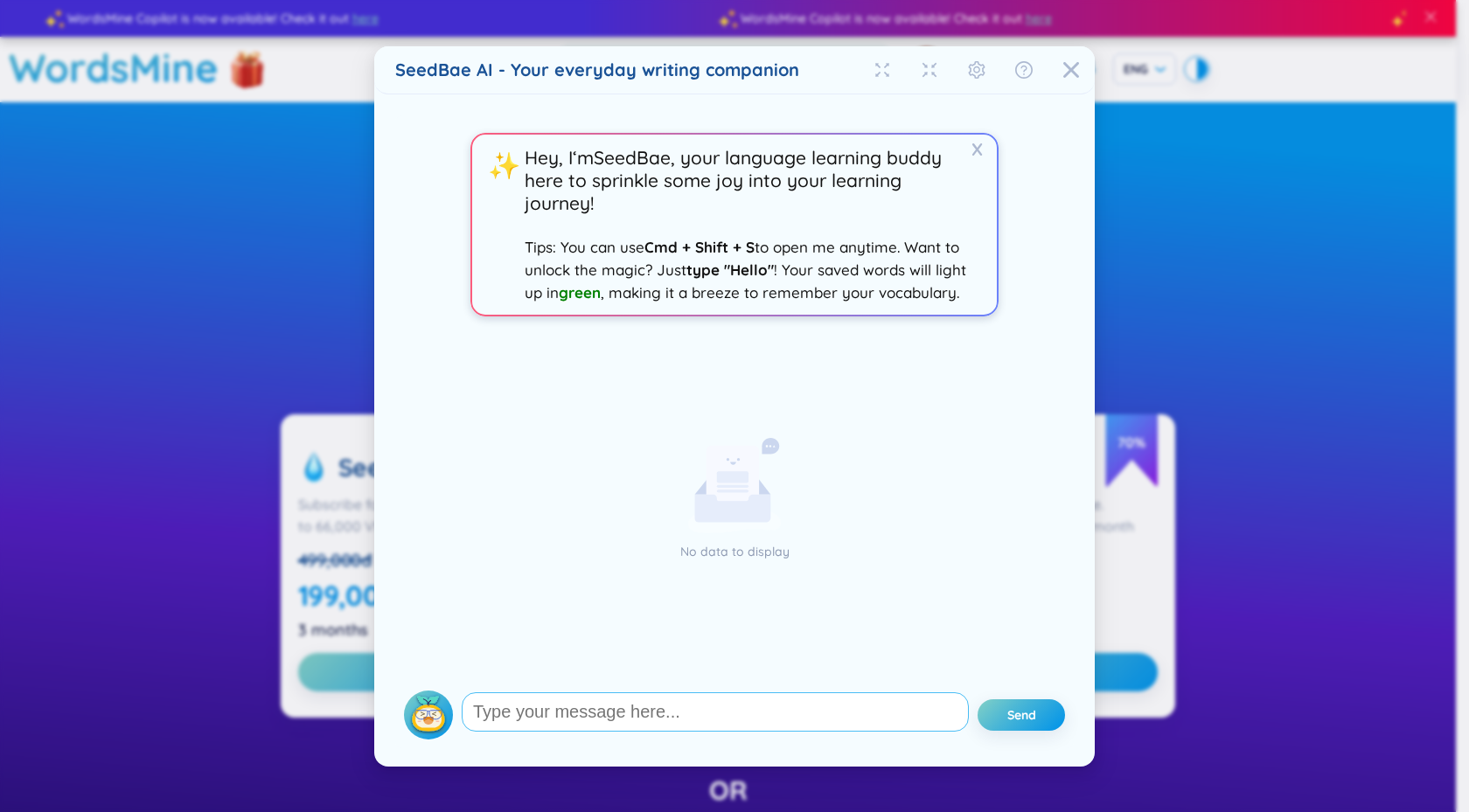 click at bounding box center [715, 711] 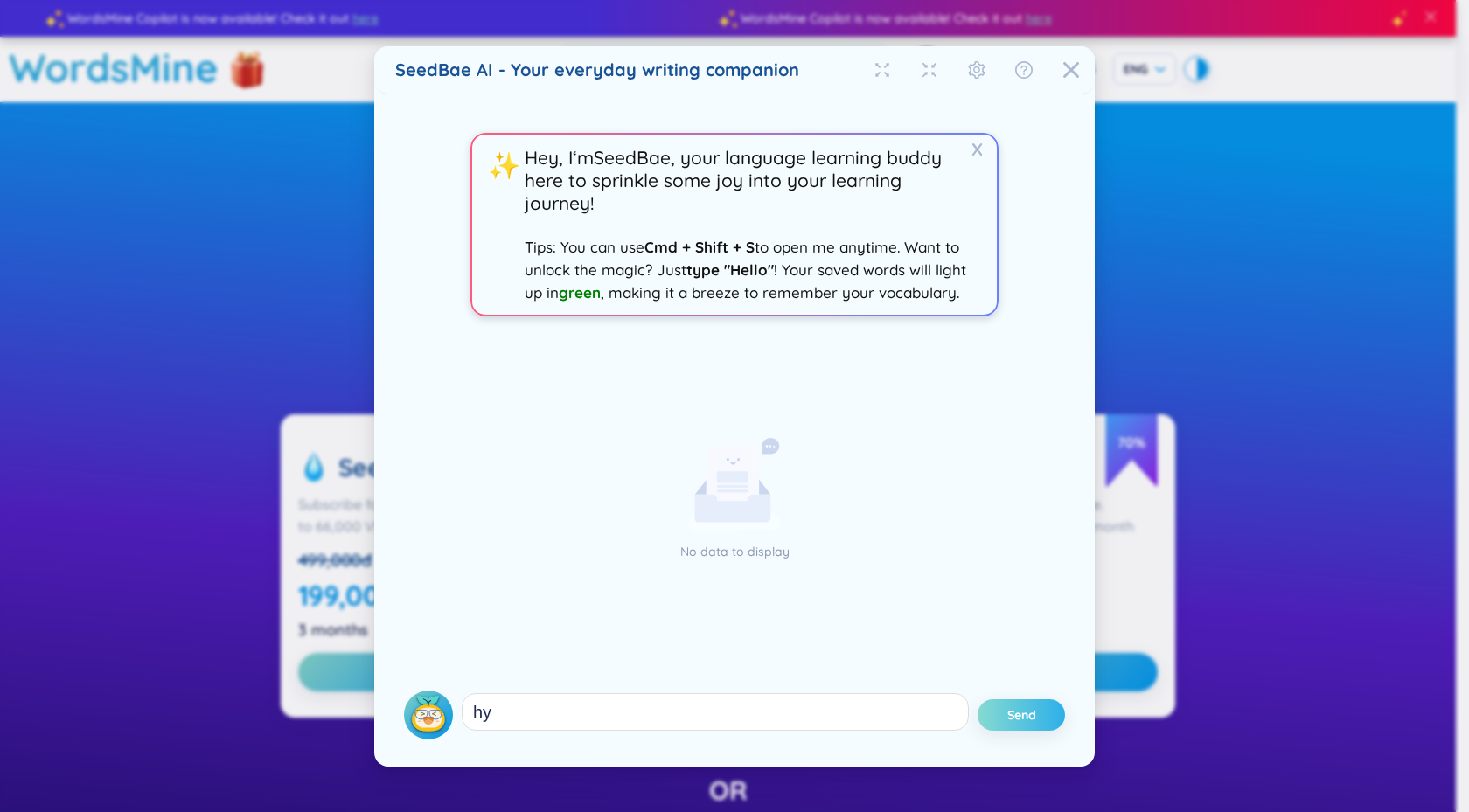 type on "hy" 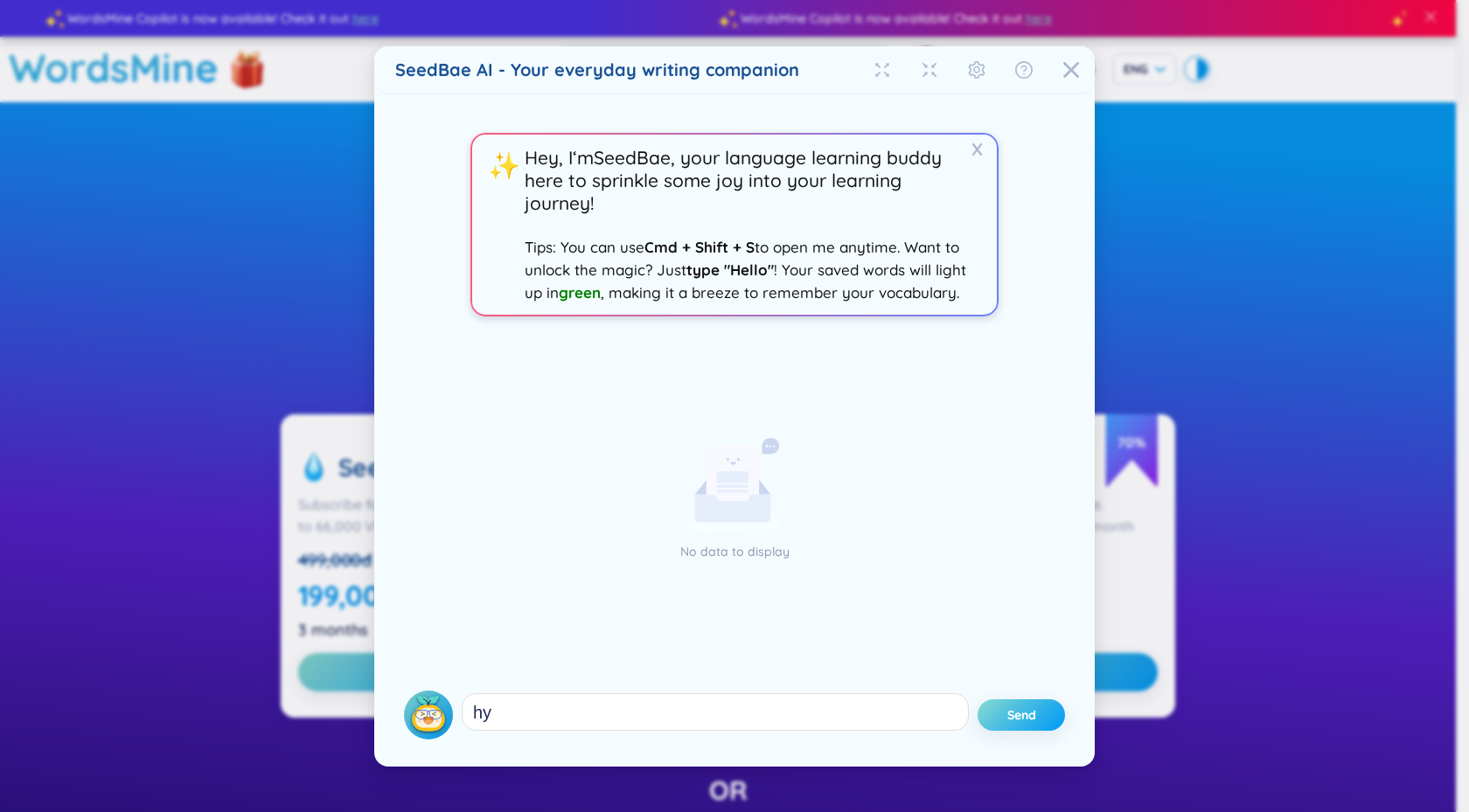click on "Send" at bounding box center [1021, 715] 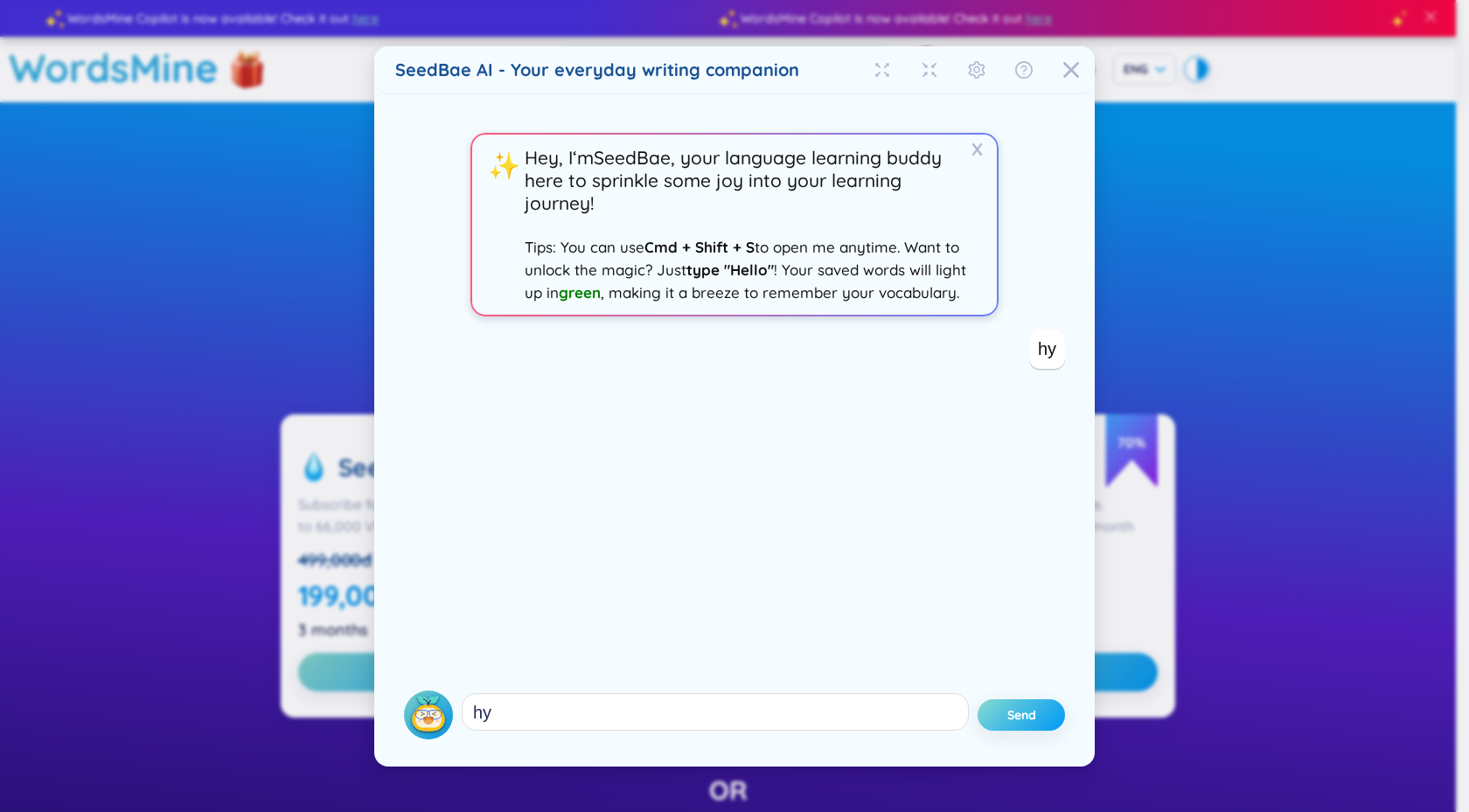 type 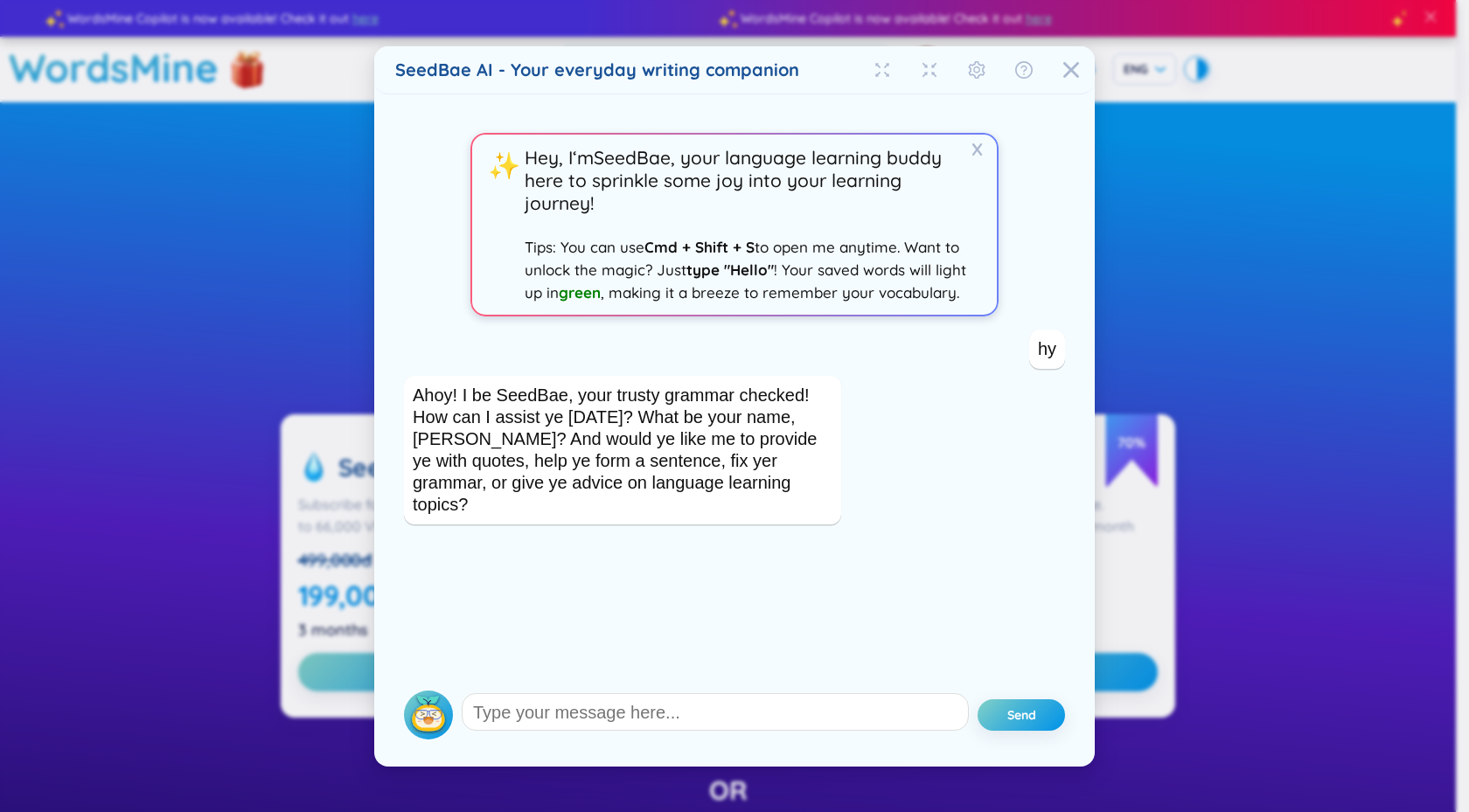 click on "SeedBae AI - Your everyday writing companion X ✨ Hey, I‘m  SeedBae , your language learning buddy here to sprinkle some joy into your learning journey! Tips: You can use  Cmd + Shift + S  to open me anytime. Want to unlock the magic? Just  type "Hello" ! Your saved words will light up in  green , making it a breeze to remember your vocabulary. No data to display hy Ahoy! I be SeedBae, your trusty grammar checked! How can I assist ye today? What be your name, matey? And would ye like me to provide ye with quotes, help ye form a sentence, fix yer grammar, or give ye advice on language learning topics? Send Reset chat conversation Clear chat Tailored tutoring Coming soon Tutor personalities Coming soon Help us improve the experience! WordsMine always strives to serve all of your vocabulary learning needs. If you have any difficulties or suggestions, please let our team know! How was your experience? Good Neutral Bad # New idea # User interface # Features # Other Clear Send Feedback" at bounding box center (734, 406) 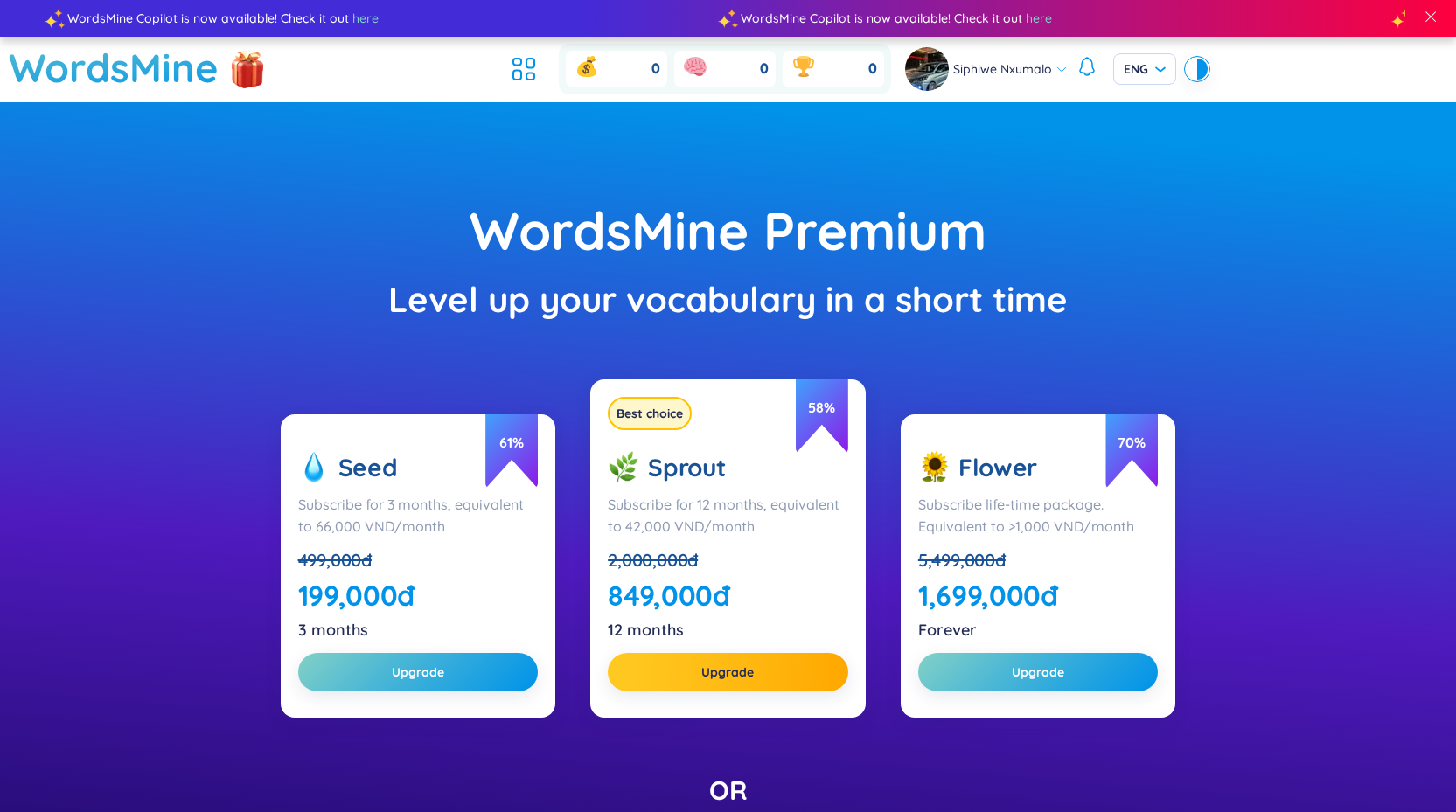 scroll, scrollTop: 0, scrollLeft: 0, axis: both 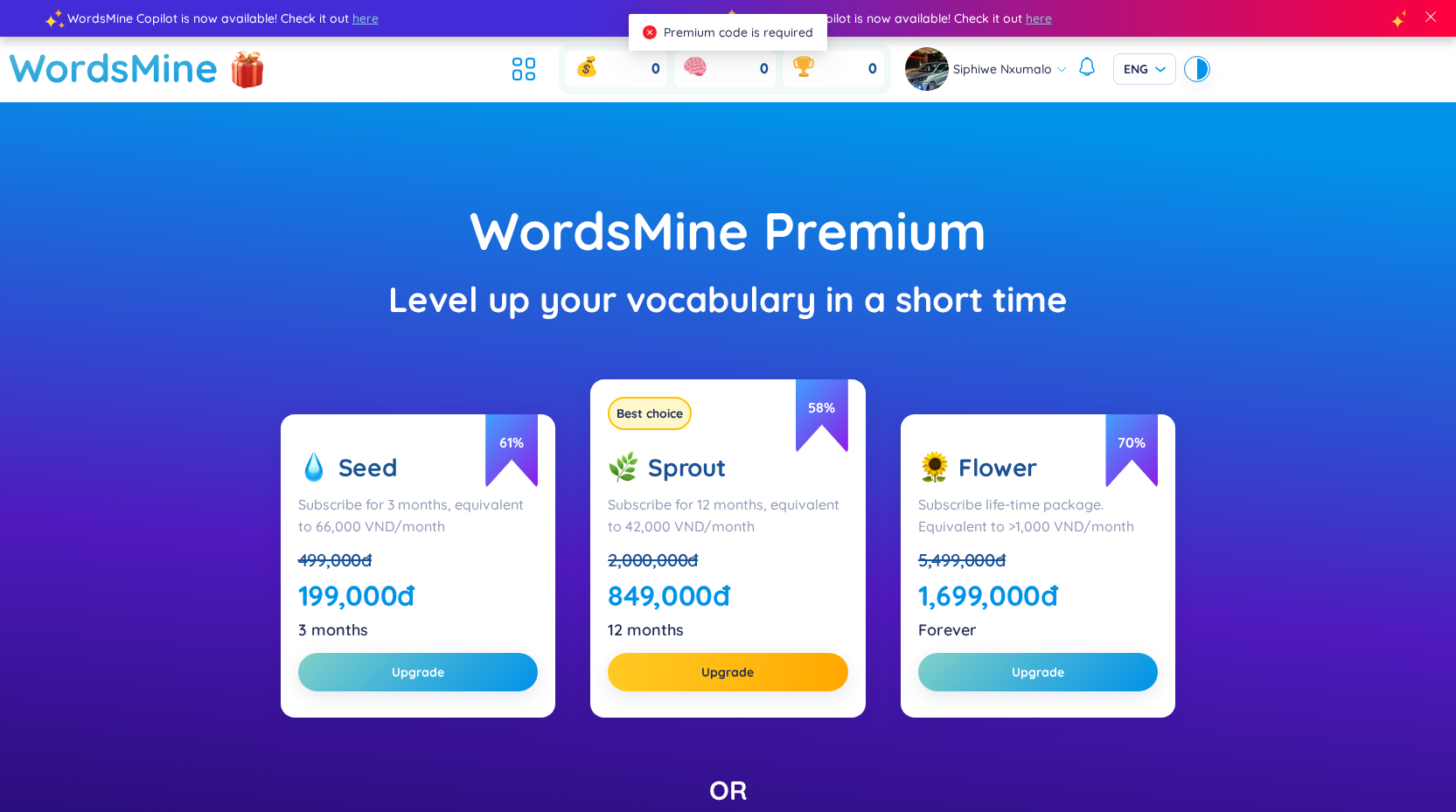 click 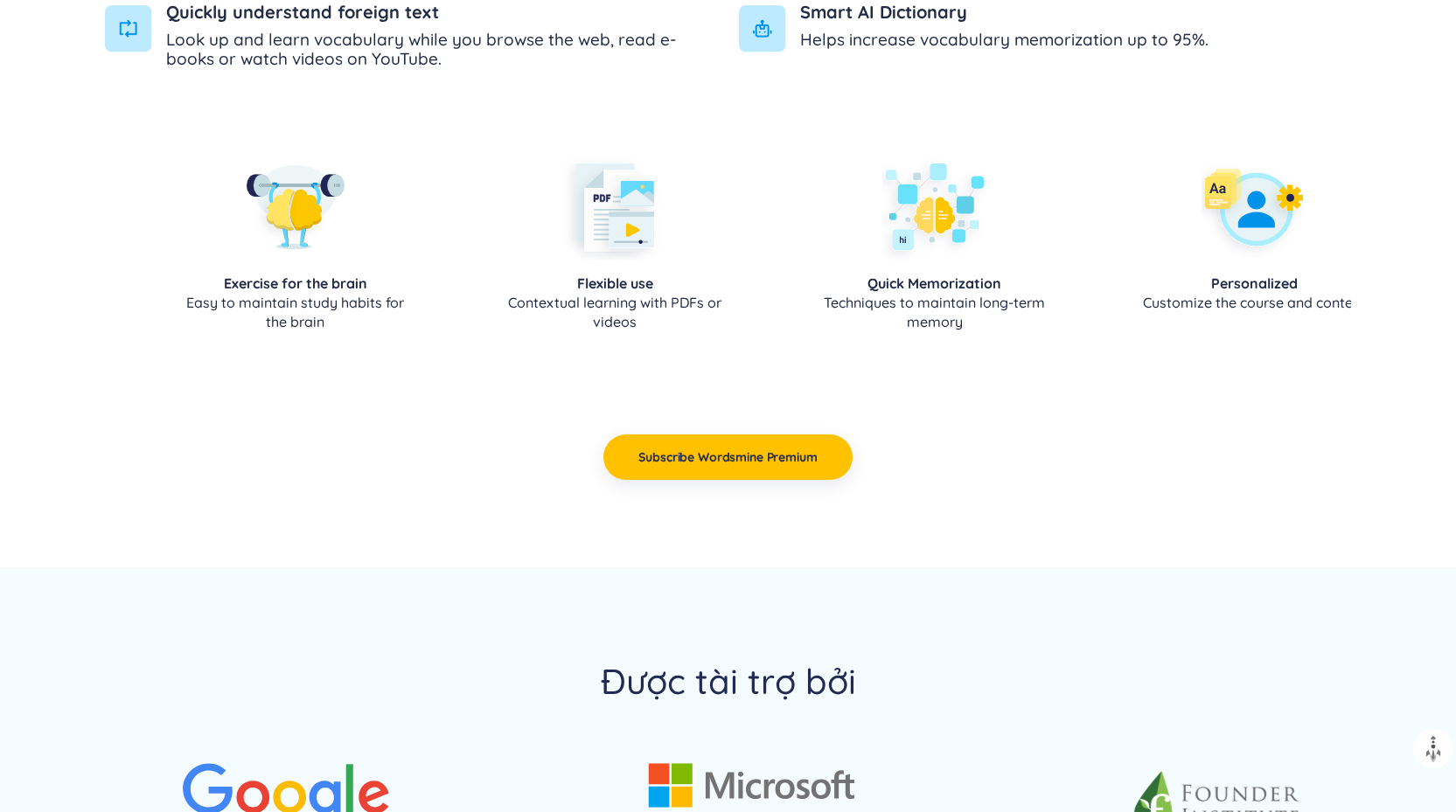 scroll, scrollTop: 1509, scrollLeft: 0, axis: vertical 